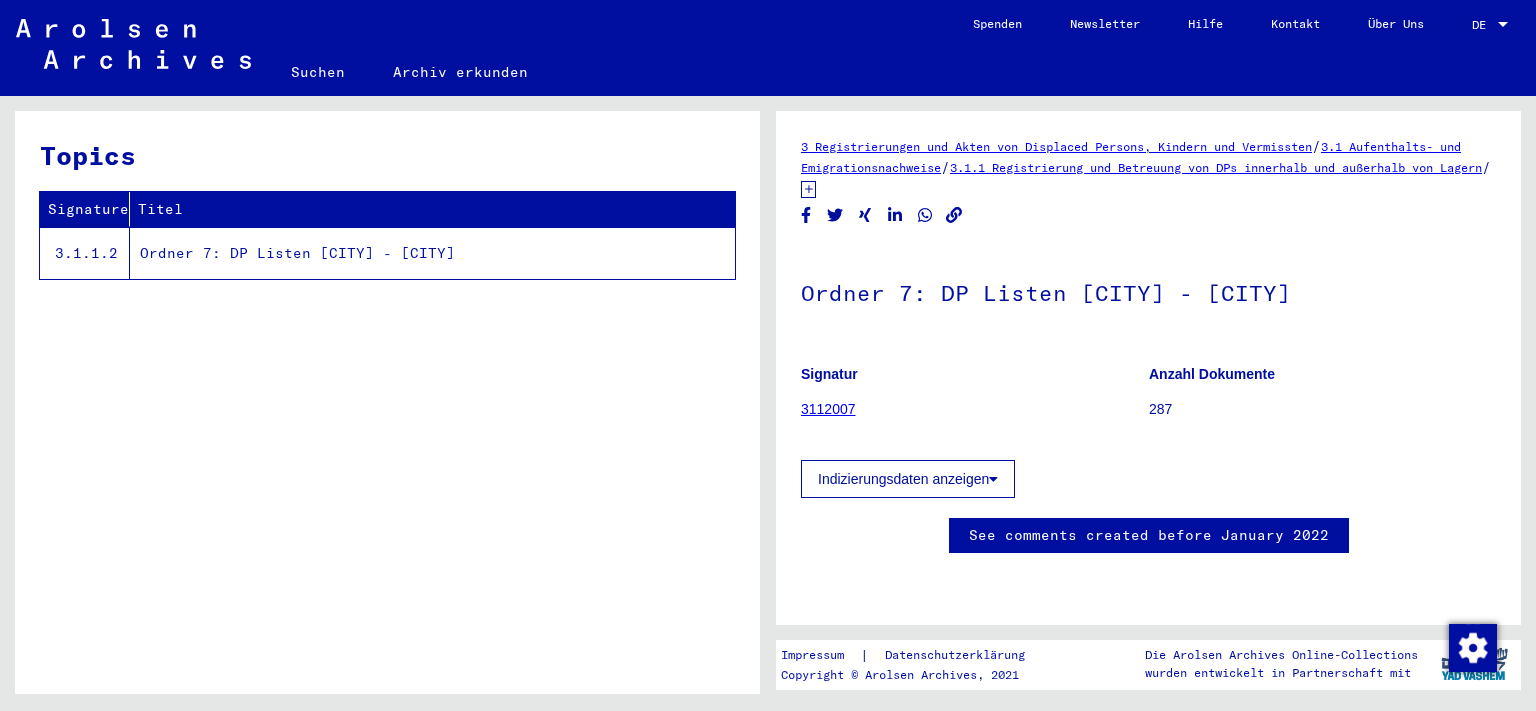 scroll, scrollTop: 0, scrollLeft: 0, axis: both 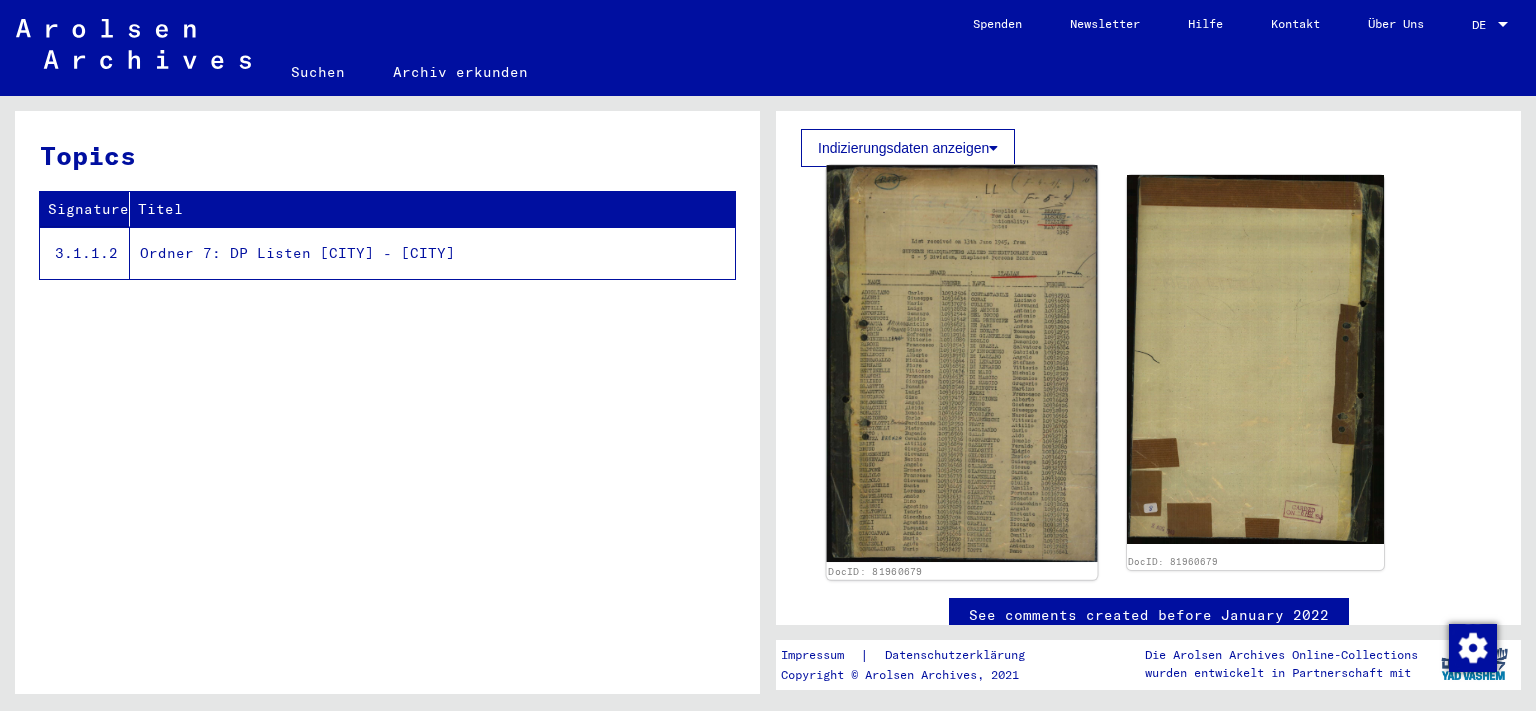 click 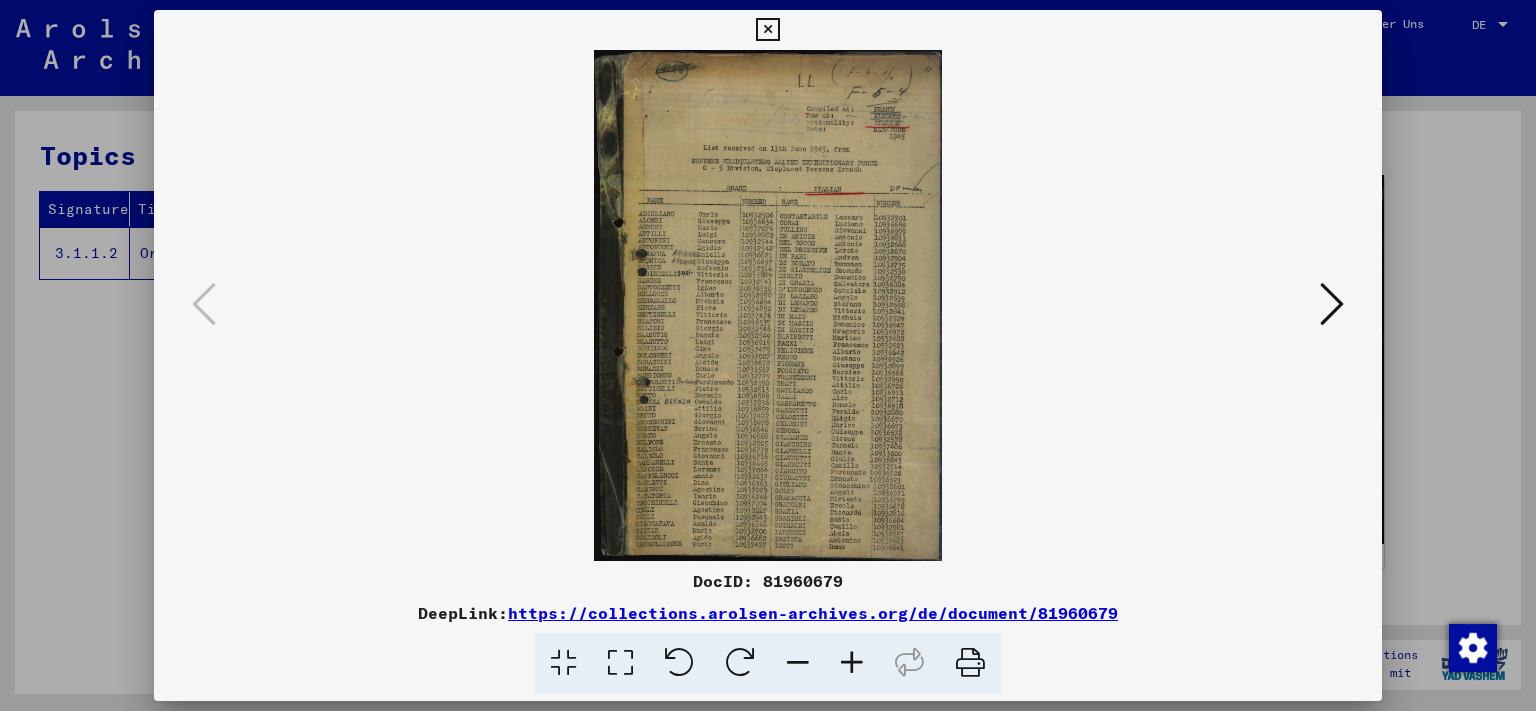 click at bounding box center (620, 663) 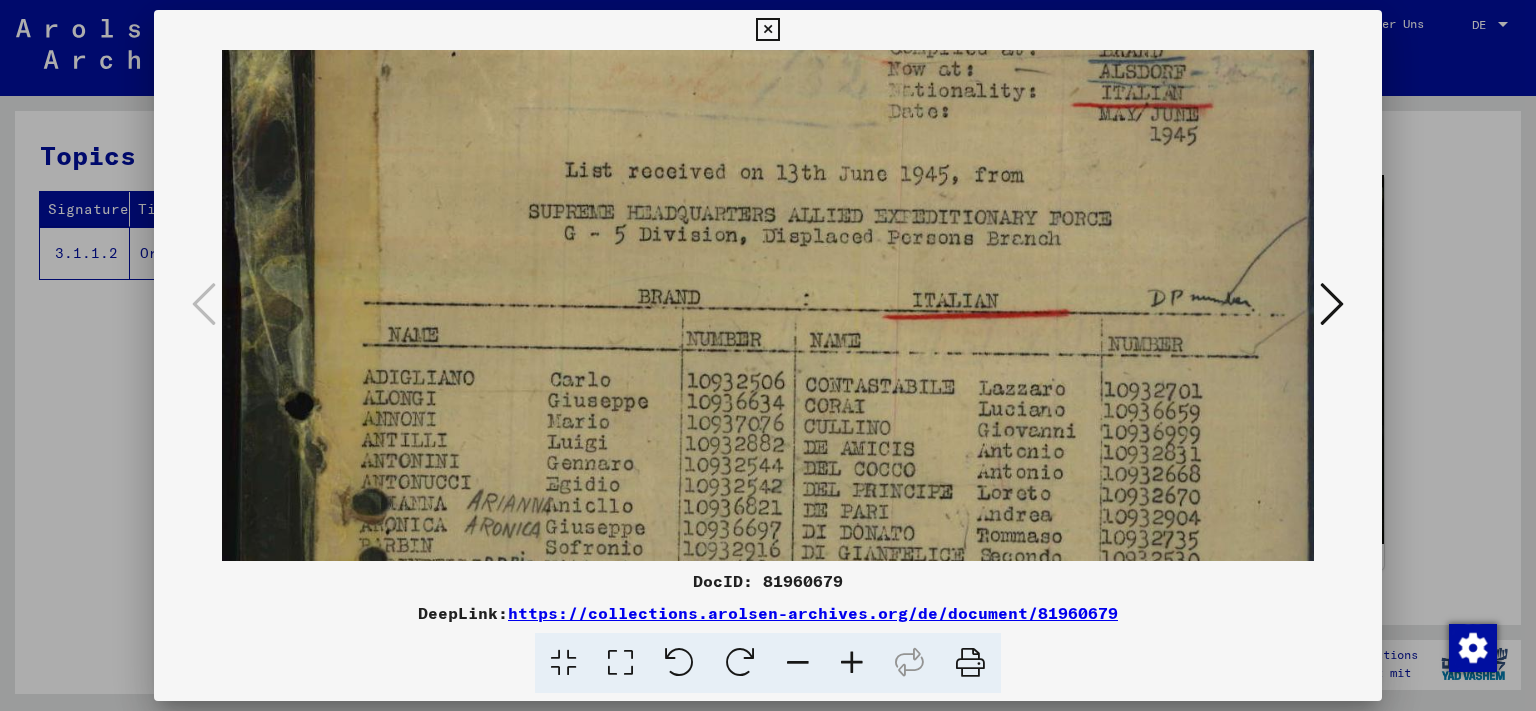 drag, startPoint x: 583, startPoint y: 493, endPoint x: 574, endPoint y: 296, distance: 197.20547 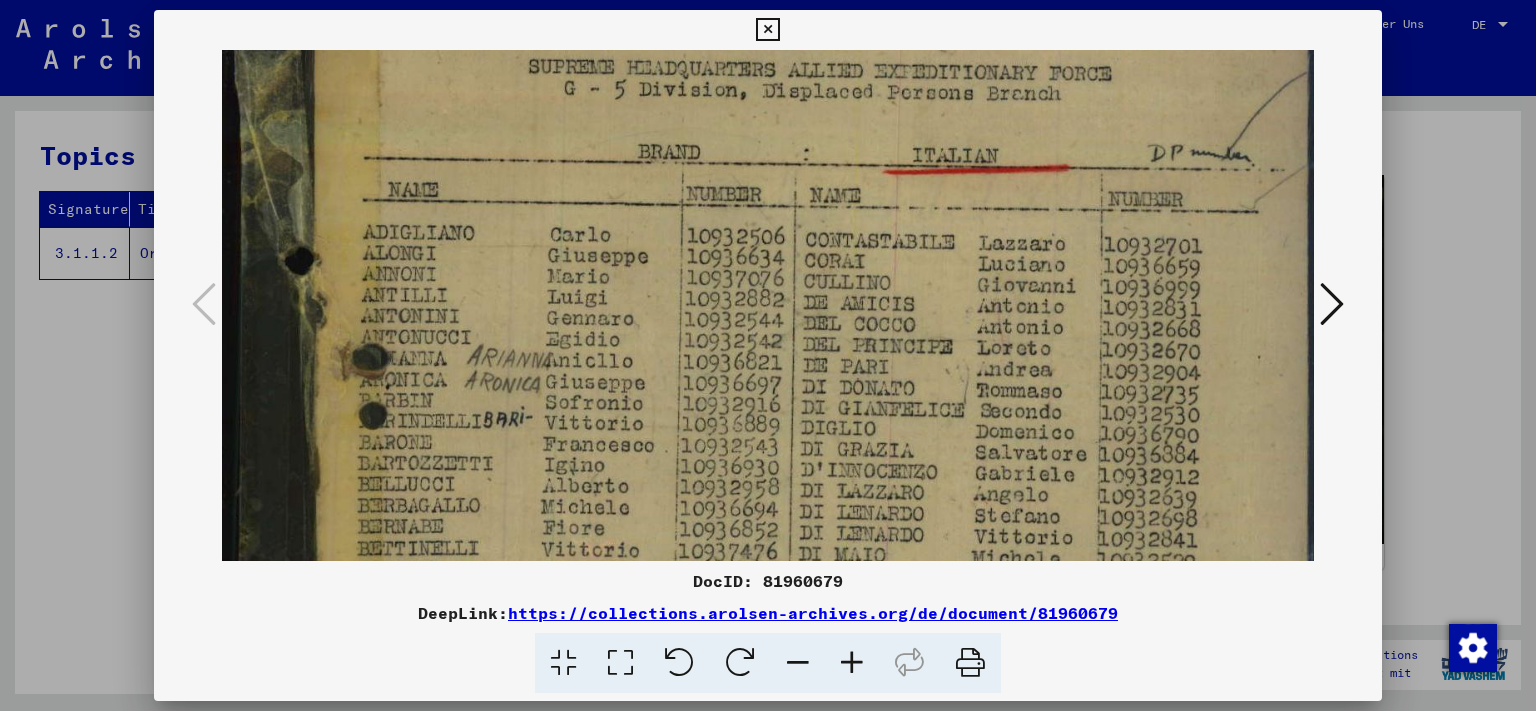 drag, startPoint x: 494, startPoint y: 434, endPoint x: 511, endPoint y: 298, distance: 137.05838 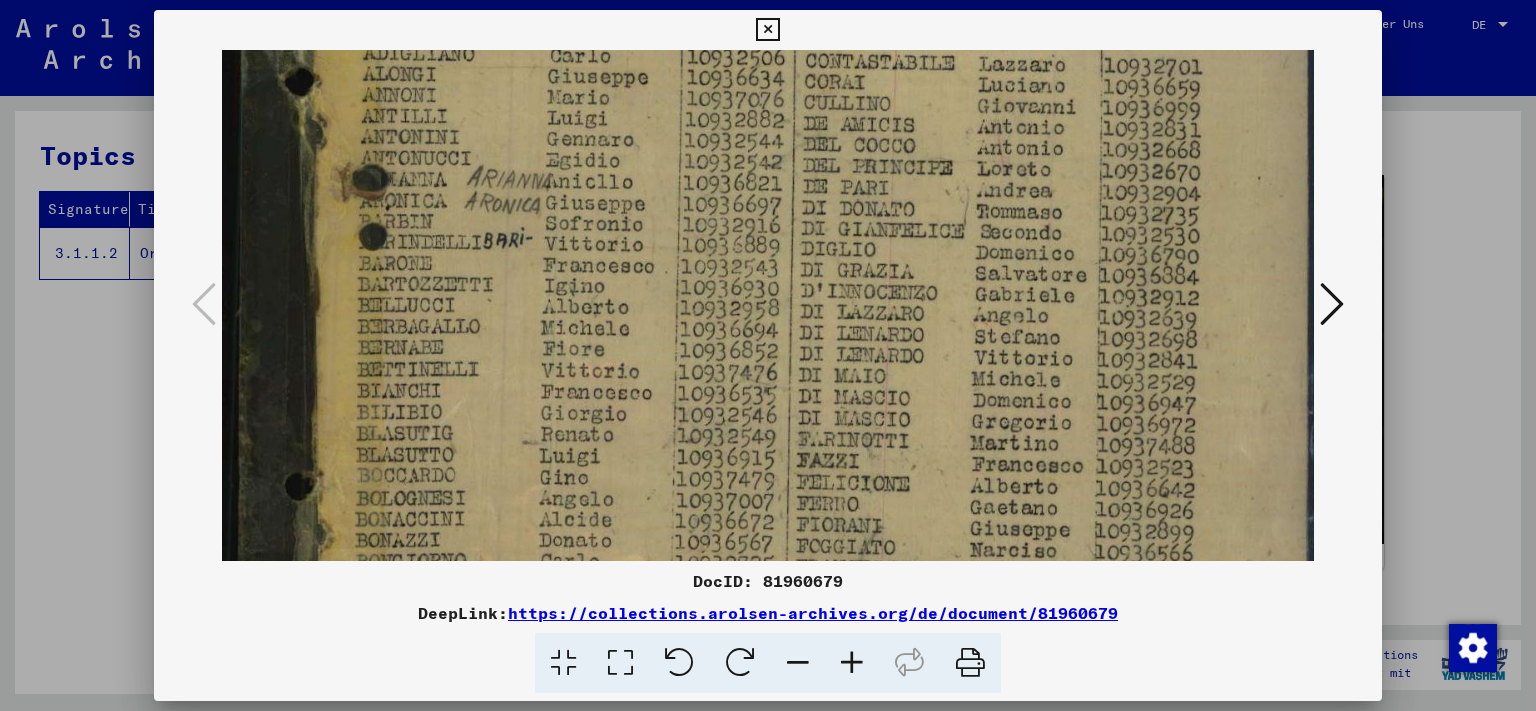 drag, startPoint x: 739, startPoint y: 427, endPoint x: 730, endPoint y: 213, distance: 214.18916 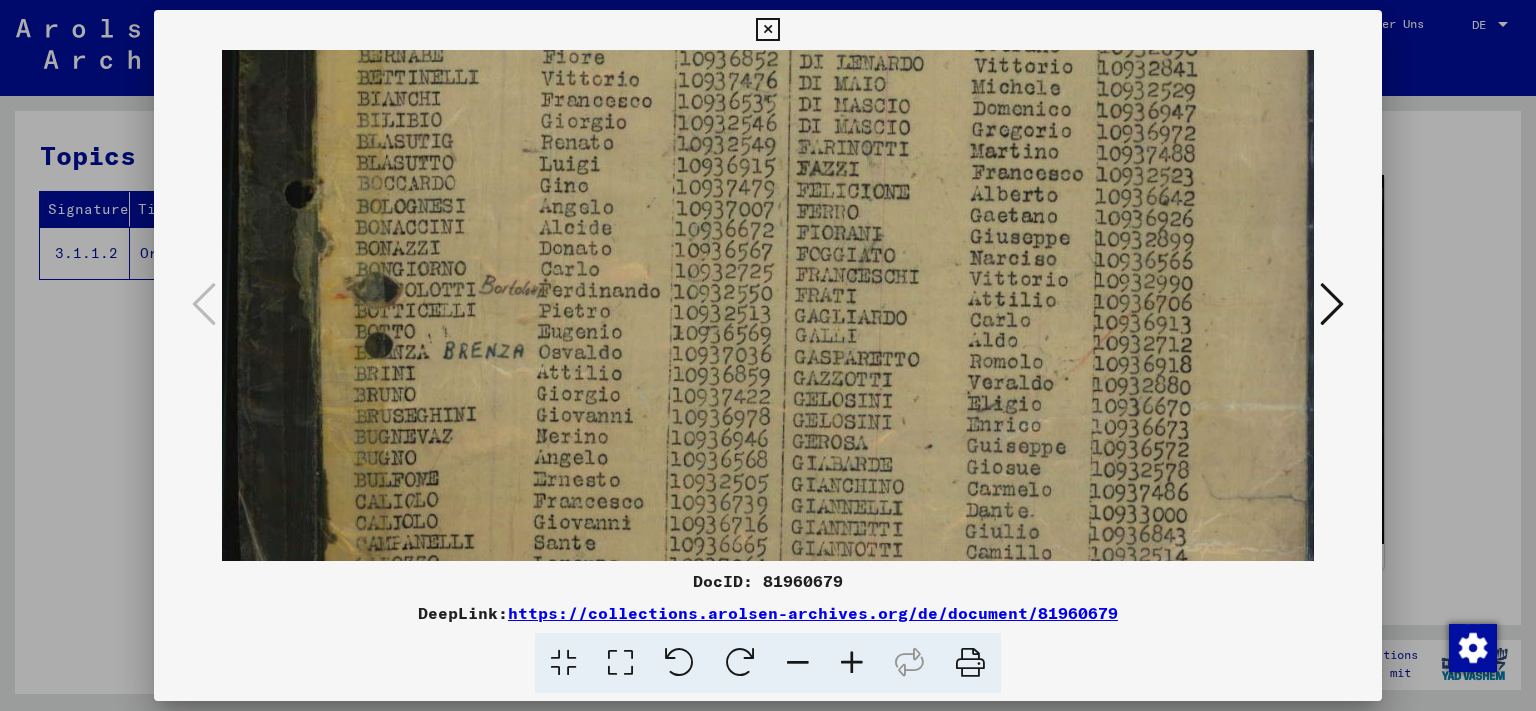 drag, startPoint x: 712, startPoint y: 456, endPoint x: 690, endPoint y: 166, distance: 290.83328 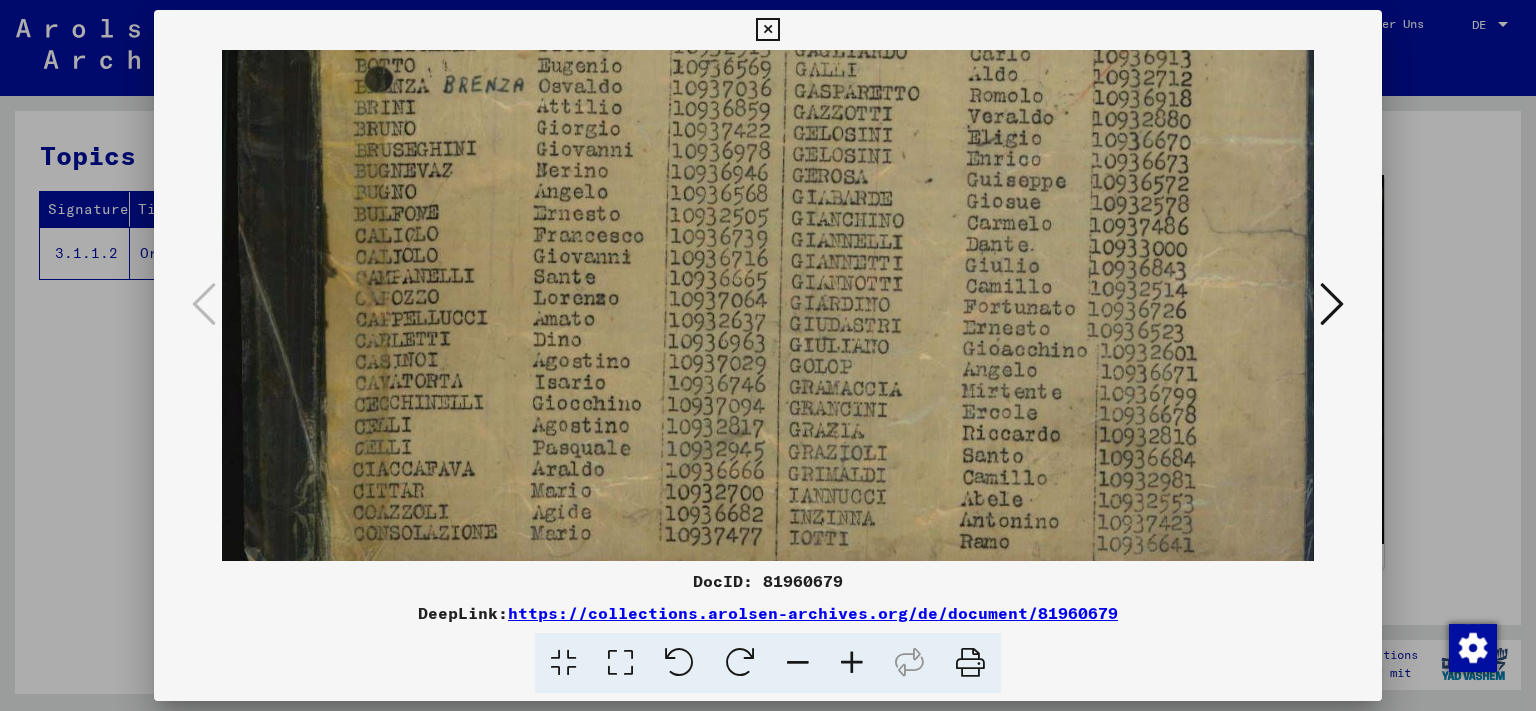 drag, startPoint x: 703, startPoint y: 442, endPoint x: 709, endPoint y: 176, distance: 266.06766 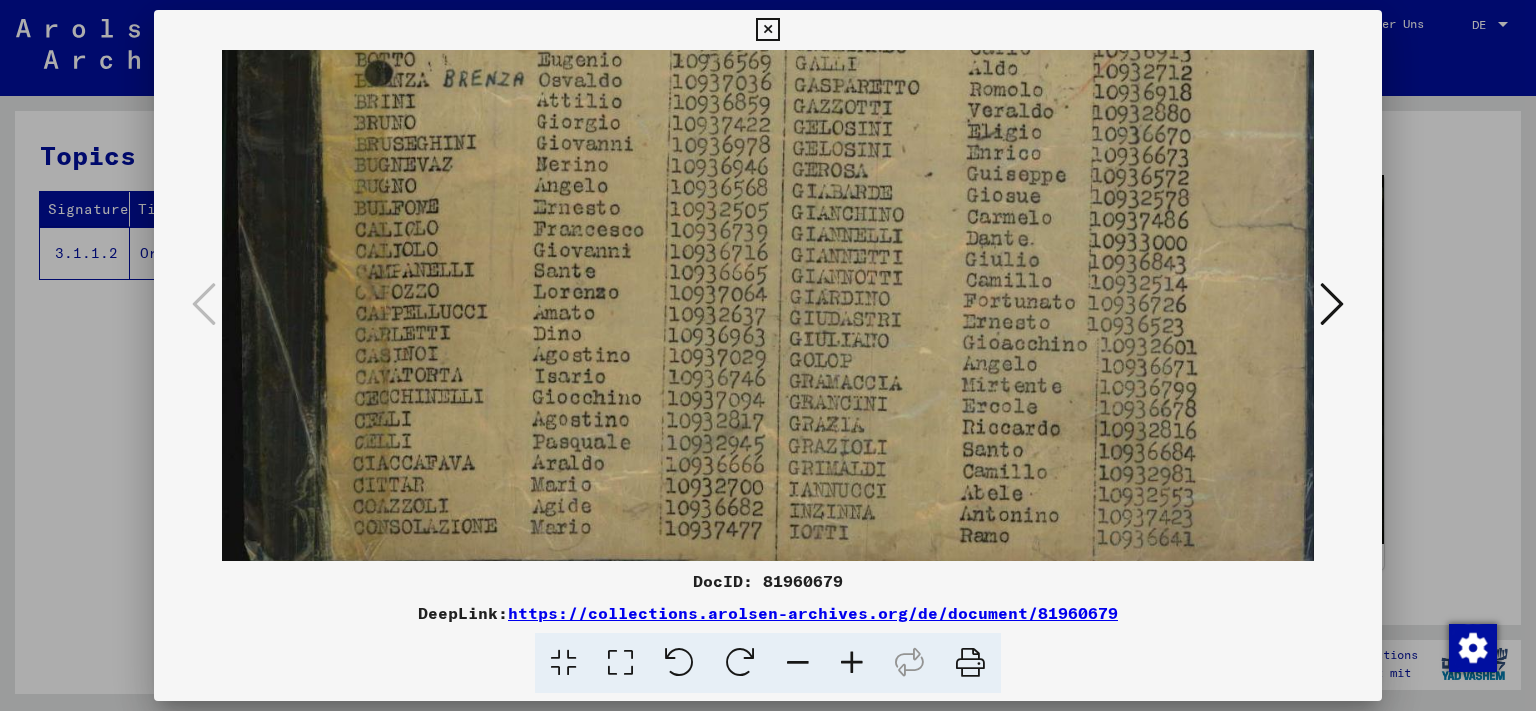 scroll, scrollTop: 1106, scrollLeft: 0, axis: vertical 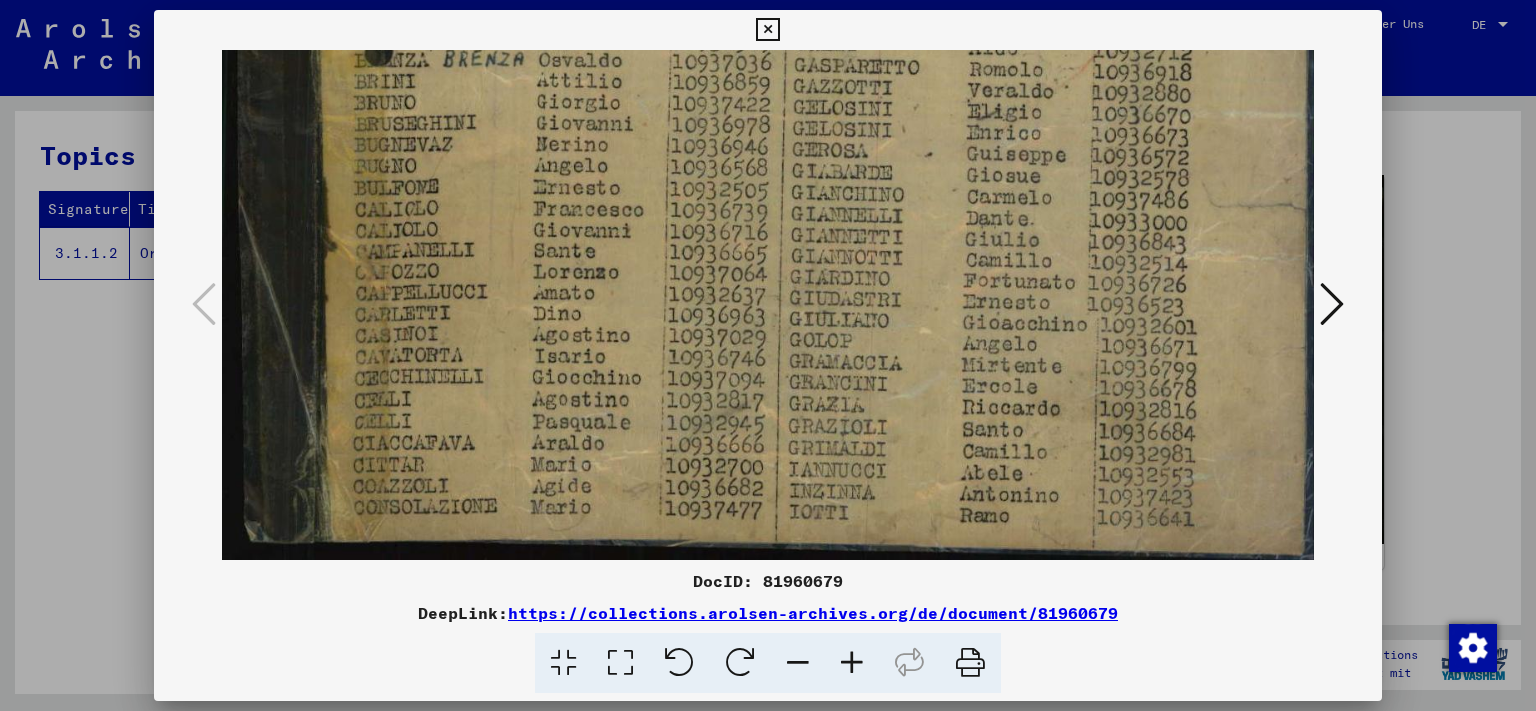 drag, startPoint x: 730, startPoint y: 436, endPoint x: 730, endPoint y: 144, distance: 292 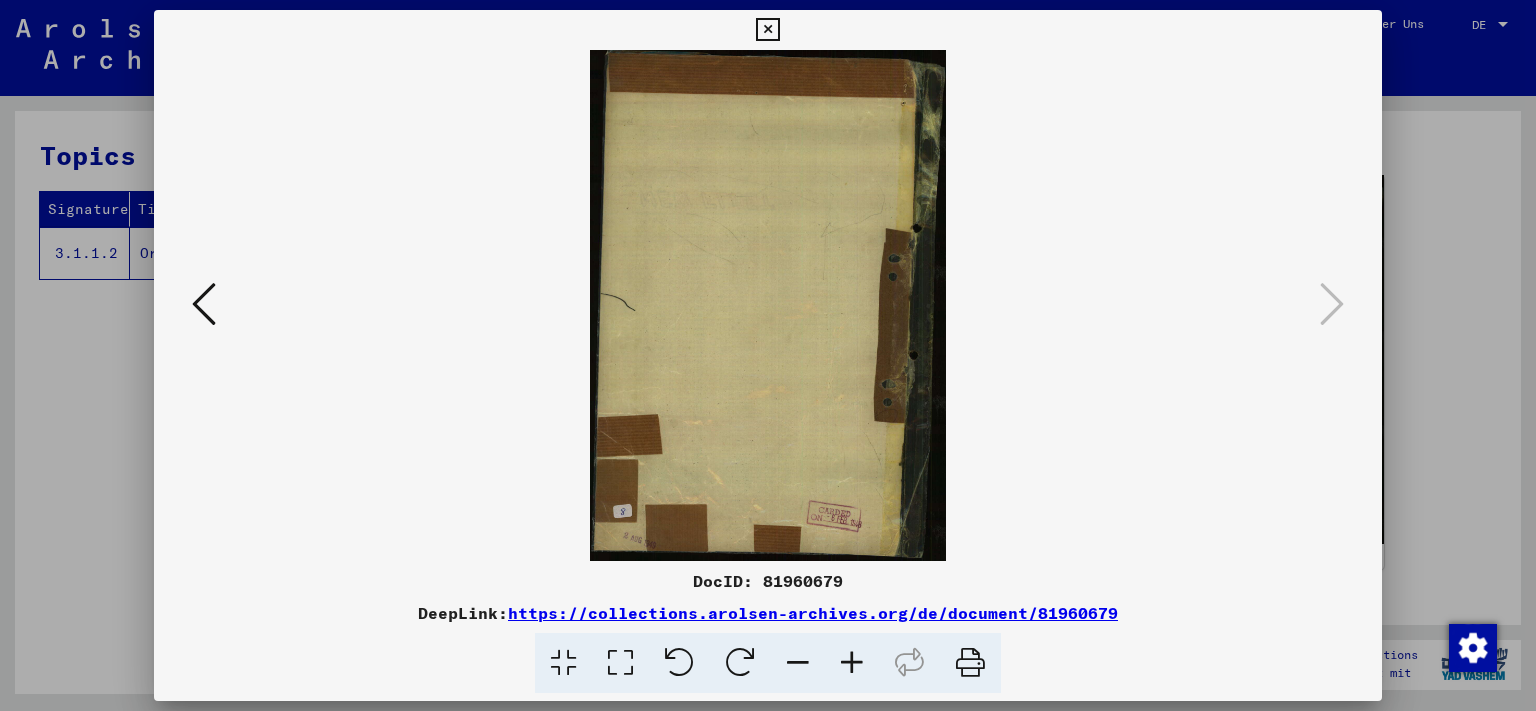 click at bounding box center (204, 304) 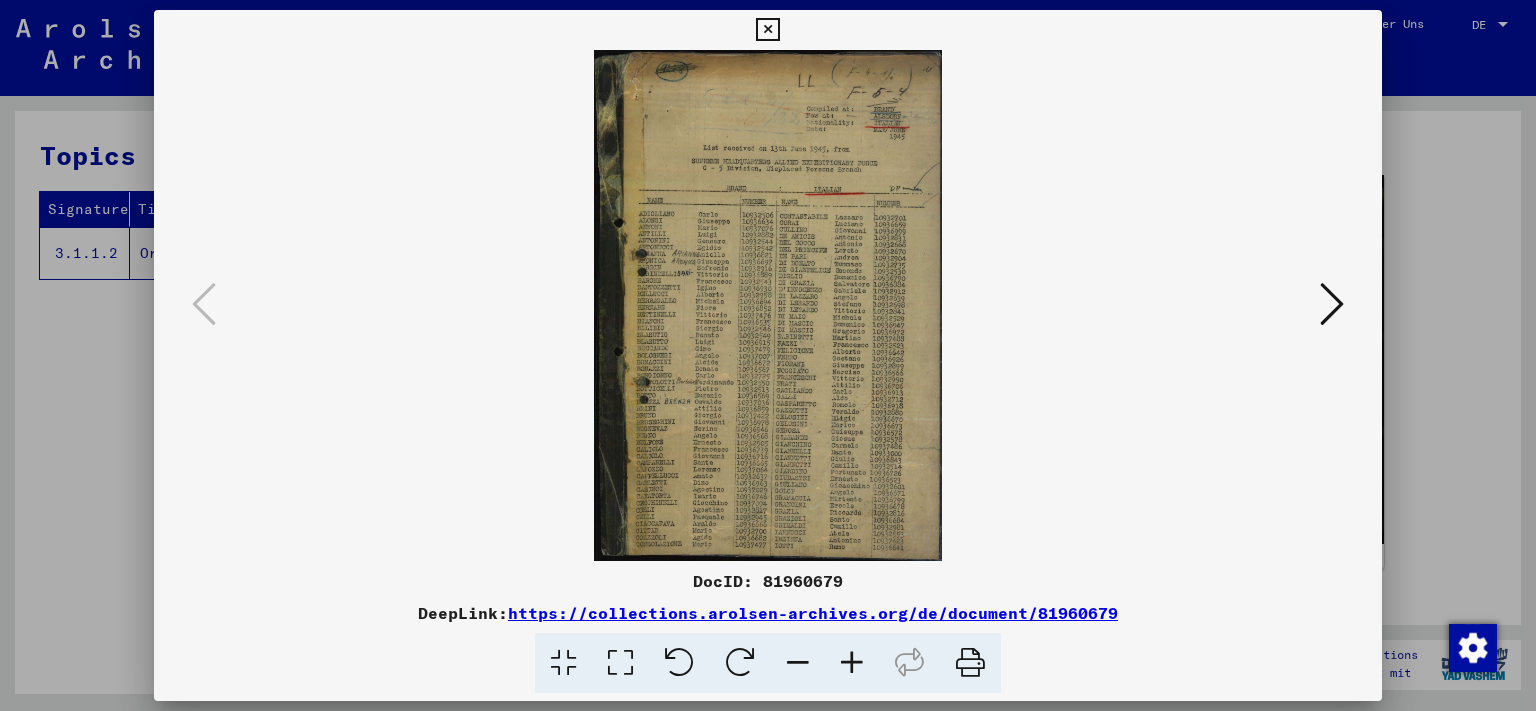 click at bounding box center (768, 305) 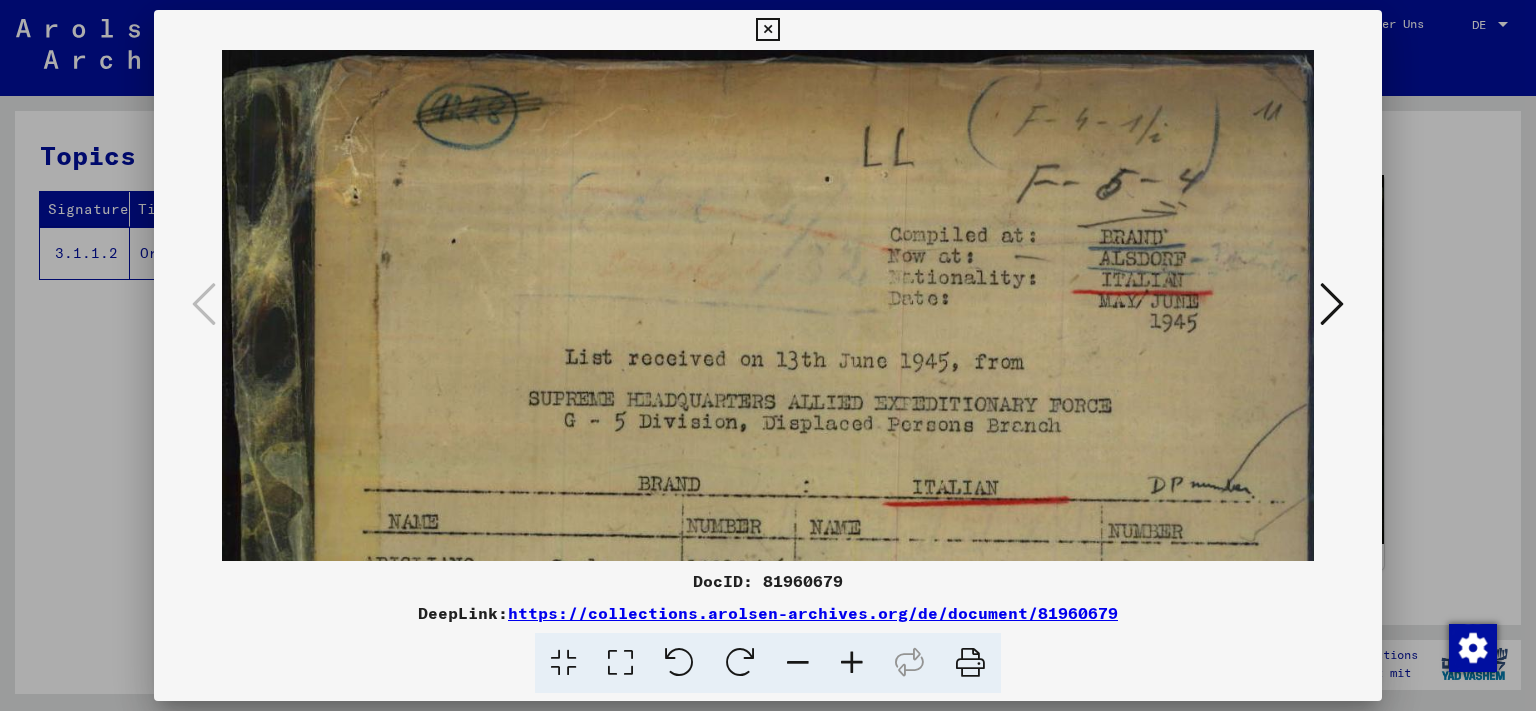 scroll, scrollTop: 0, scrollLeft: 0, axis: both 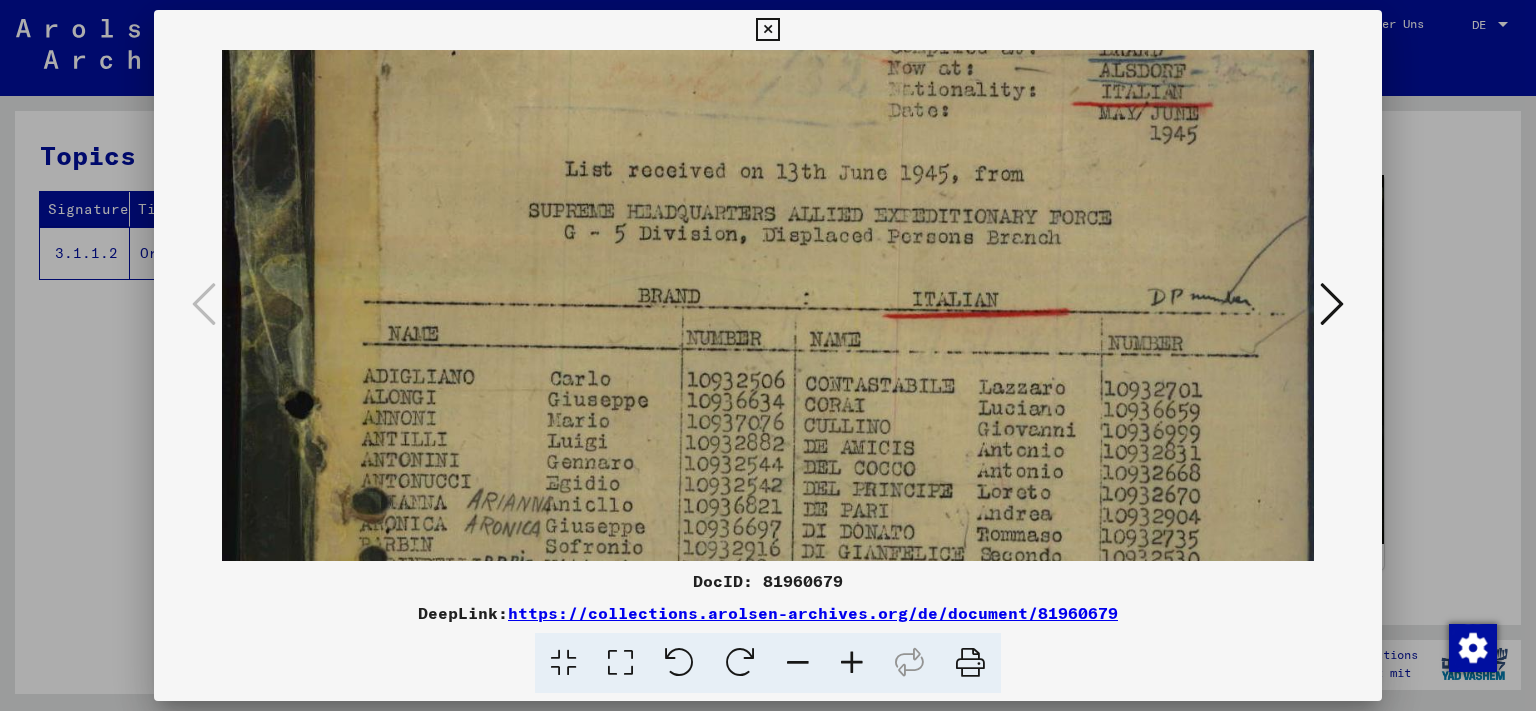 drag, startPoint x: 822, startPoint y: 462, endPoint x: 843, endPoint y: 274, distance: 189.16924 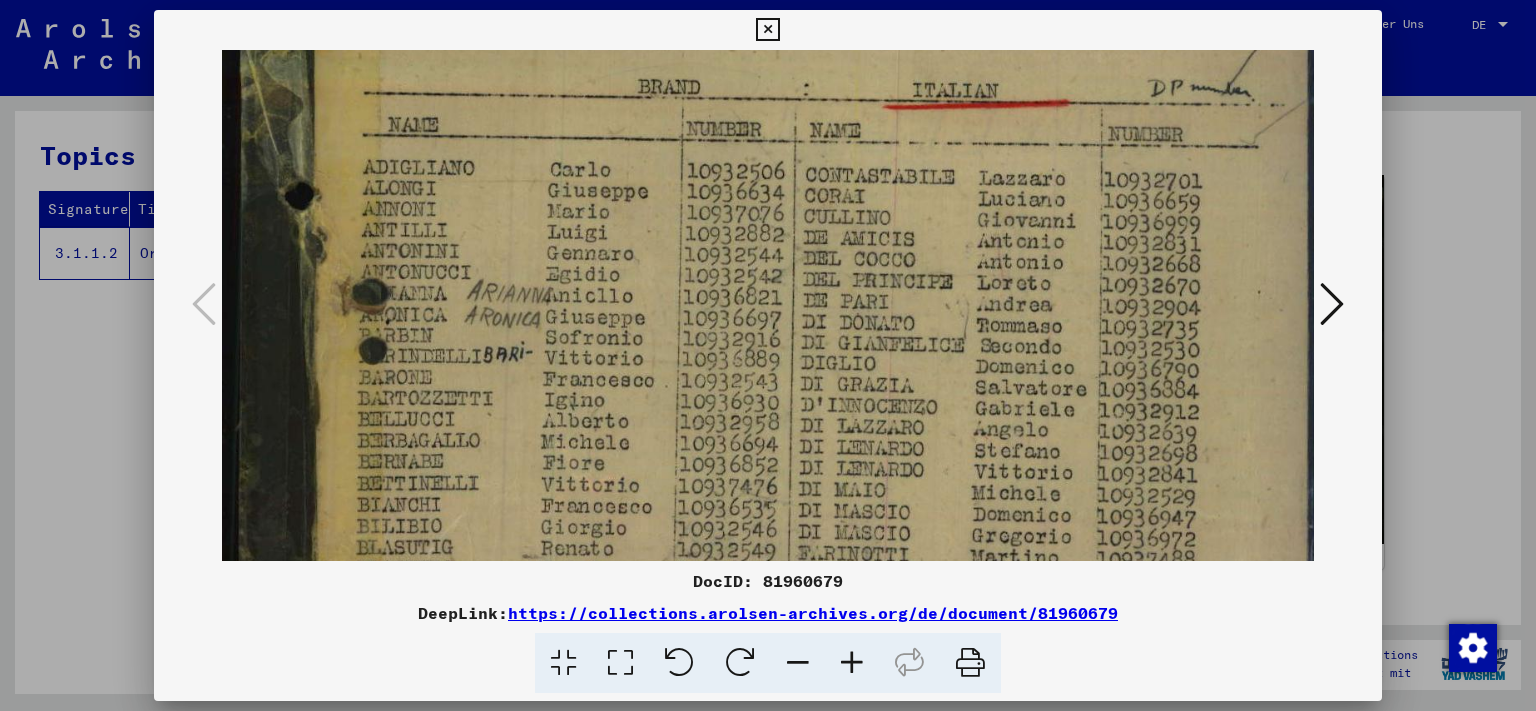 drag, startPoint x: 901, startPoint y: 414, endPoint x: 897, endPoint y: 207, distance: 207.03865 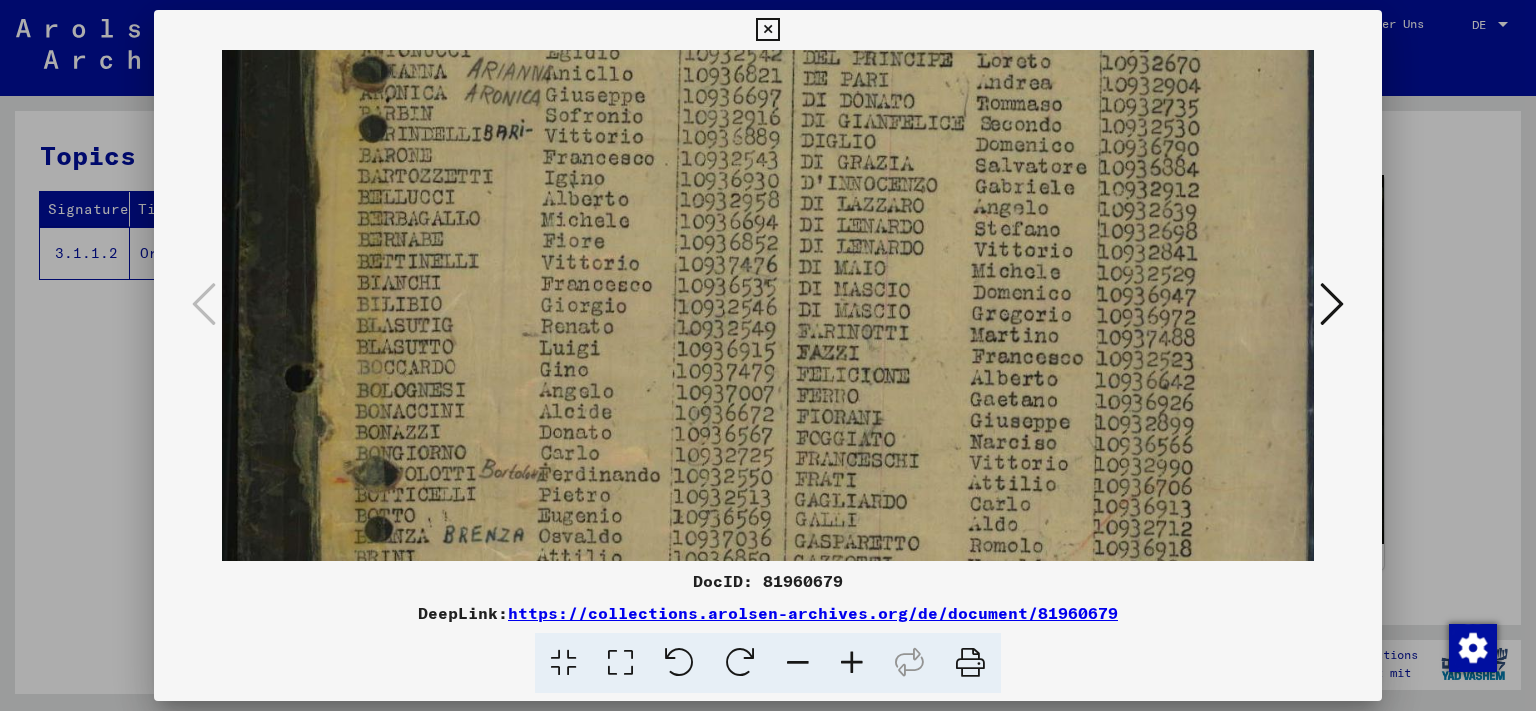 drag, startPoint x: 914, startPoint y: 458, endPoint x: 934, endPoint y: 232, distance: 226.88322 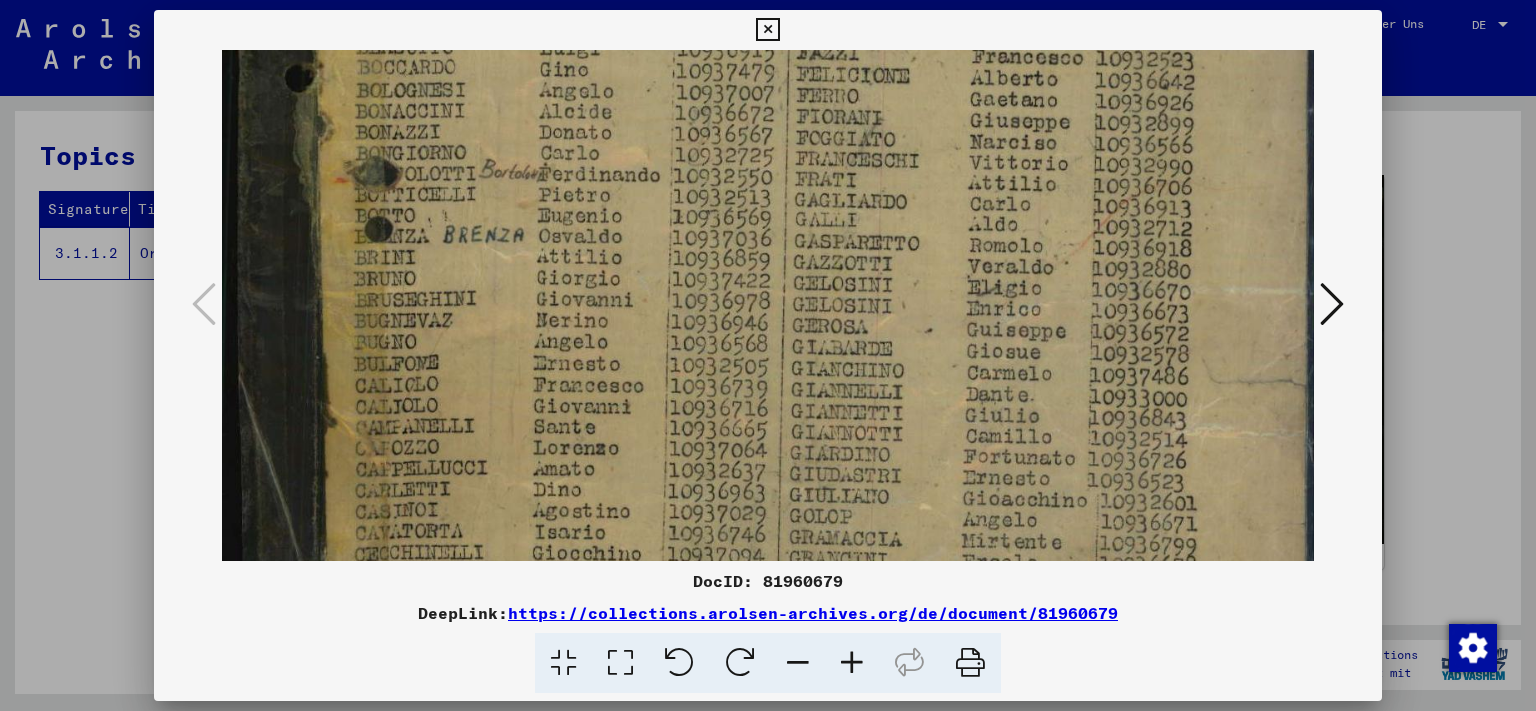 drag, startPoint x: 953, startPoint y: 472, endPoint x: 957, endPoint y: 178, distance: 294.02722 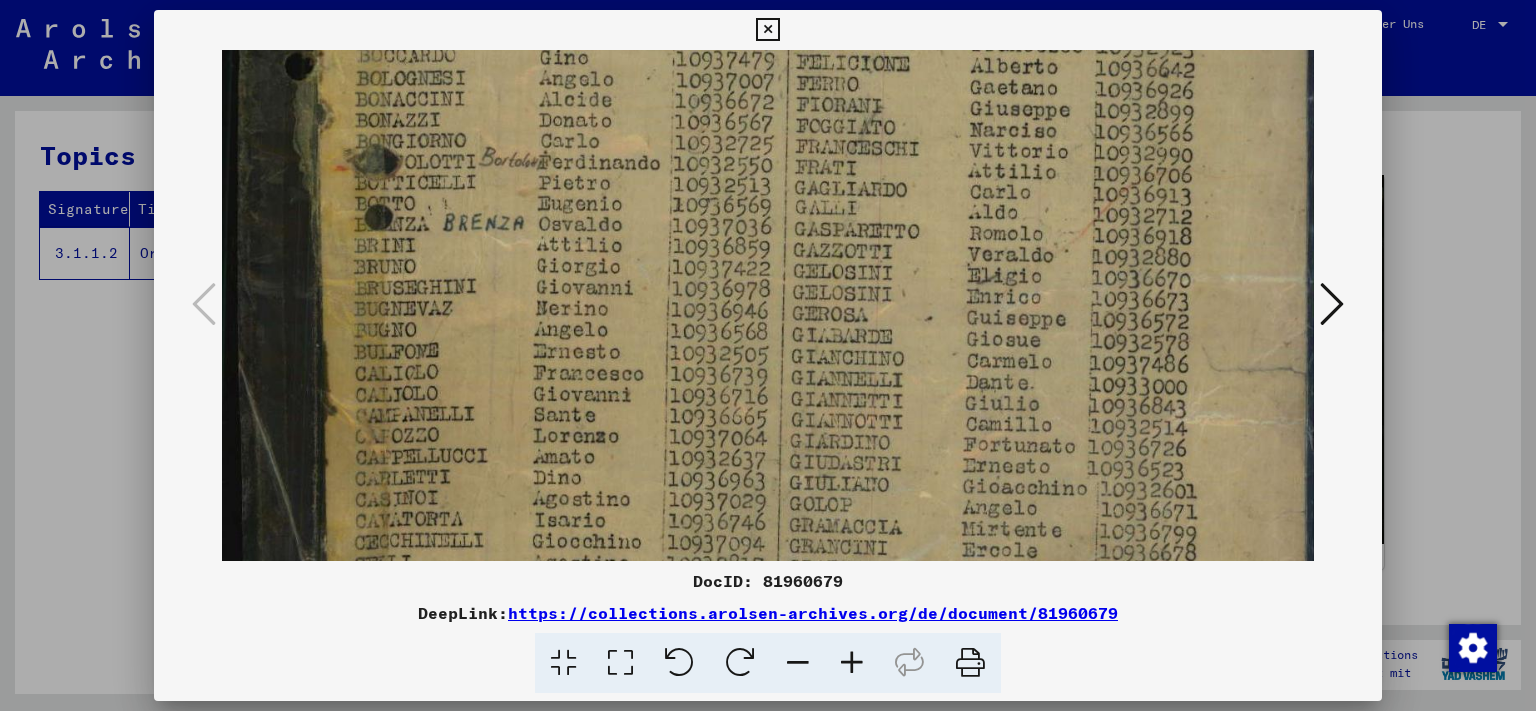 scroll, scrollTop: 1106, scrollLeft: 0, axis: vertical 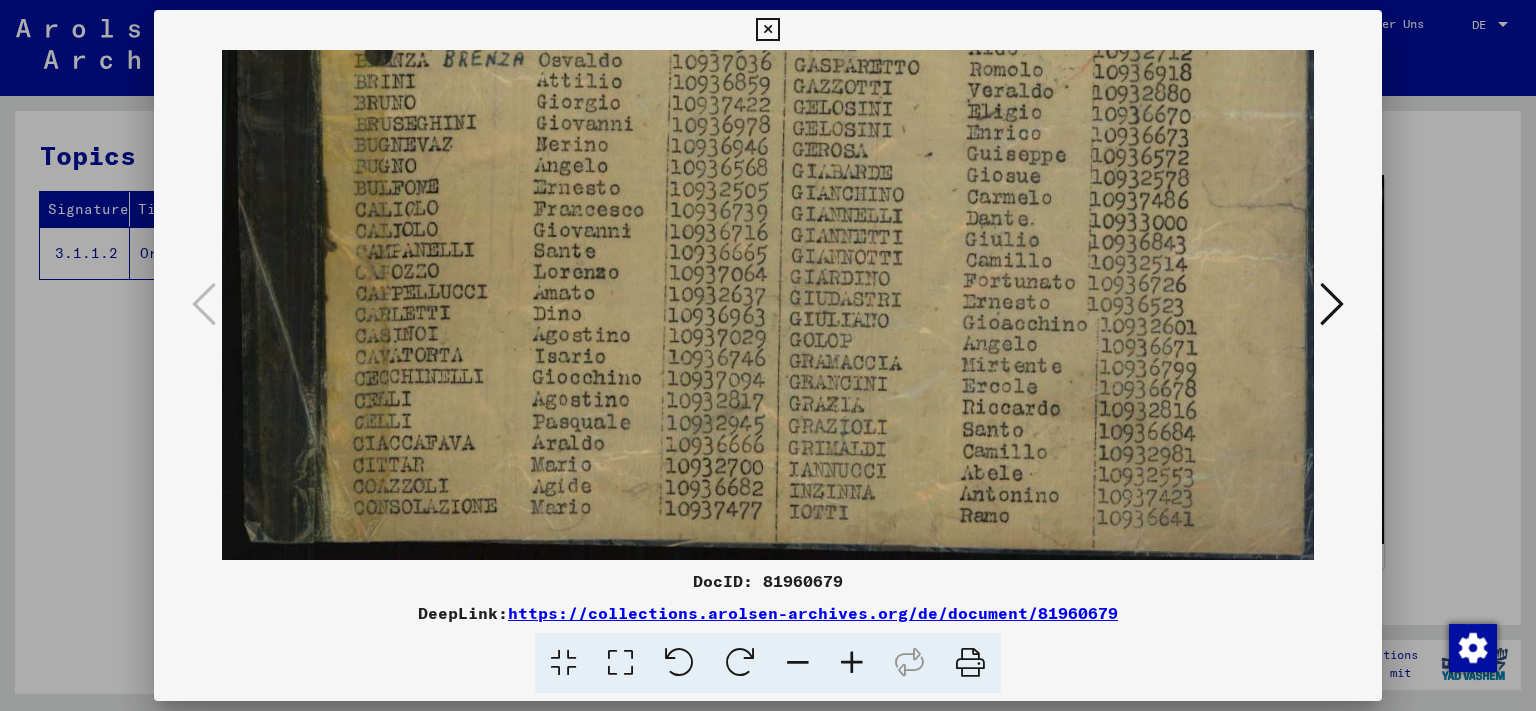 drag, startPoint x: 944, startPoint y: 499, endPoint x: 933, endPoint y: 93, distance: 406.149 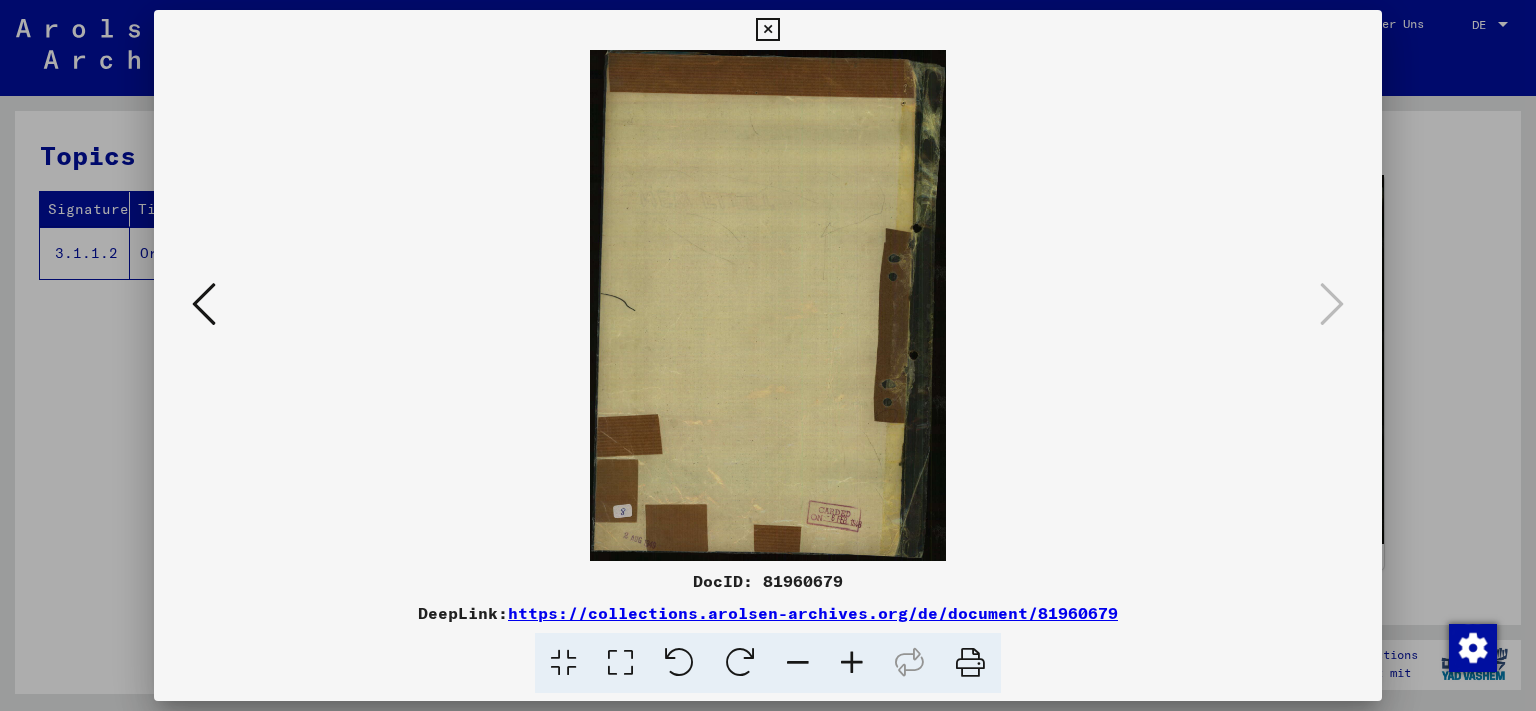 click at bounding box center (852, 663) 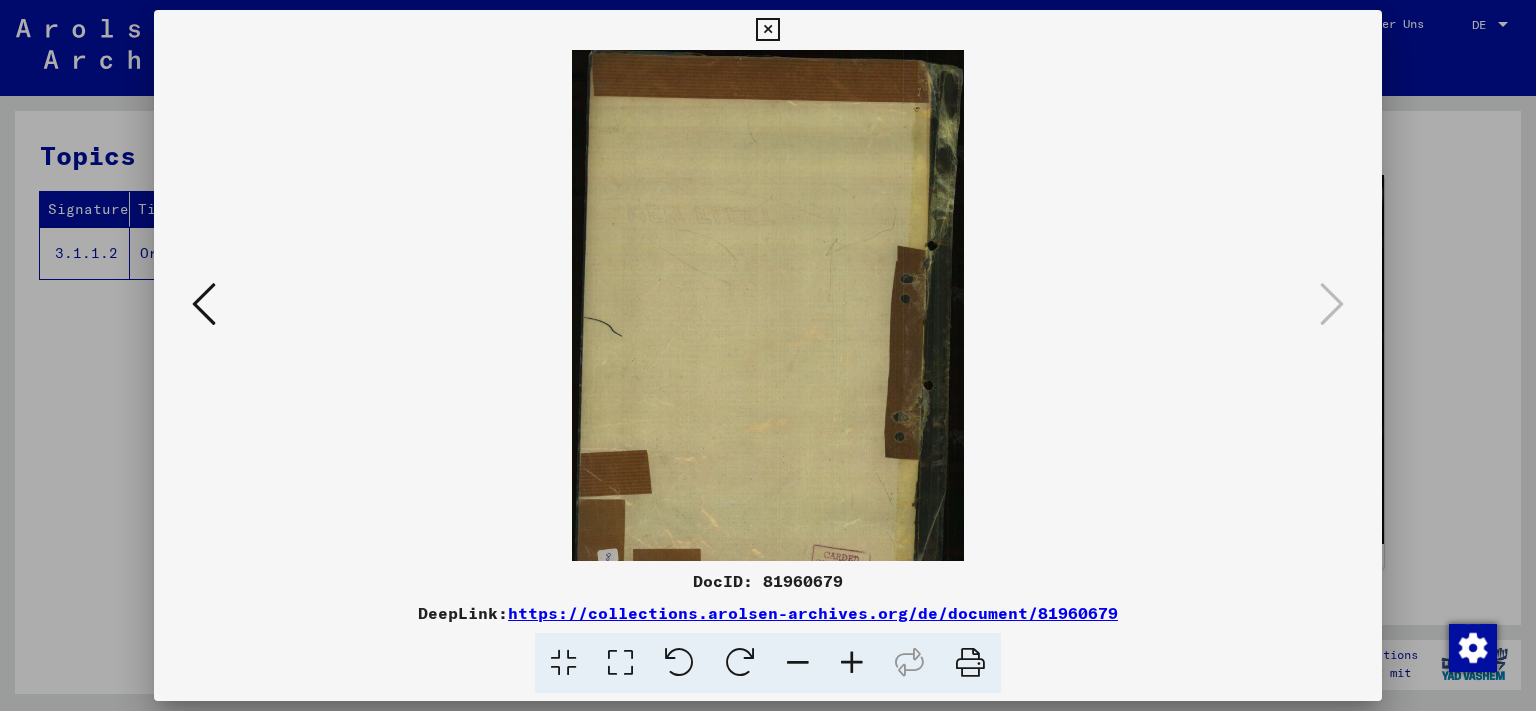 click at bounding box center [852, 663] 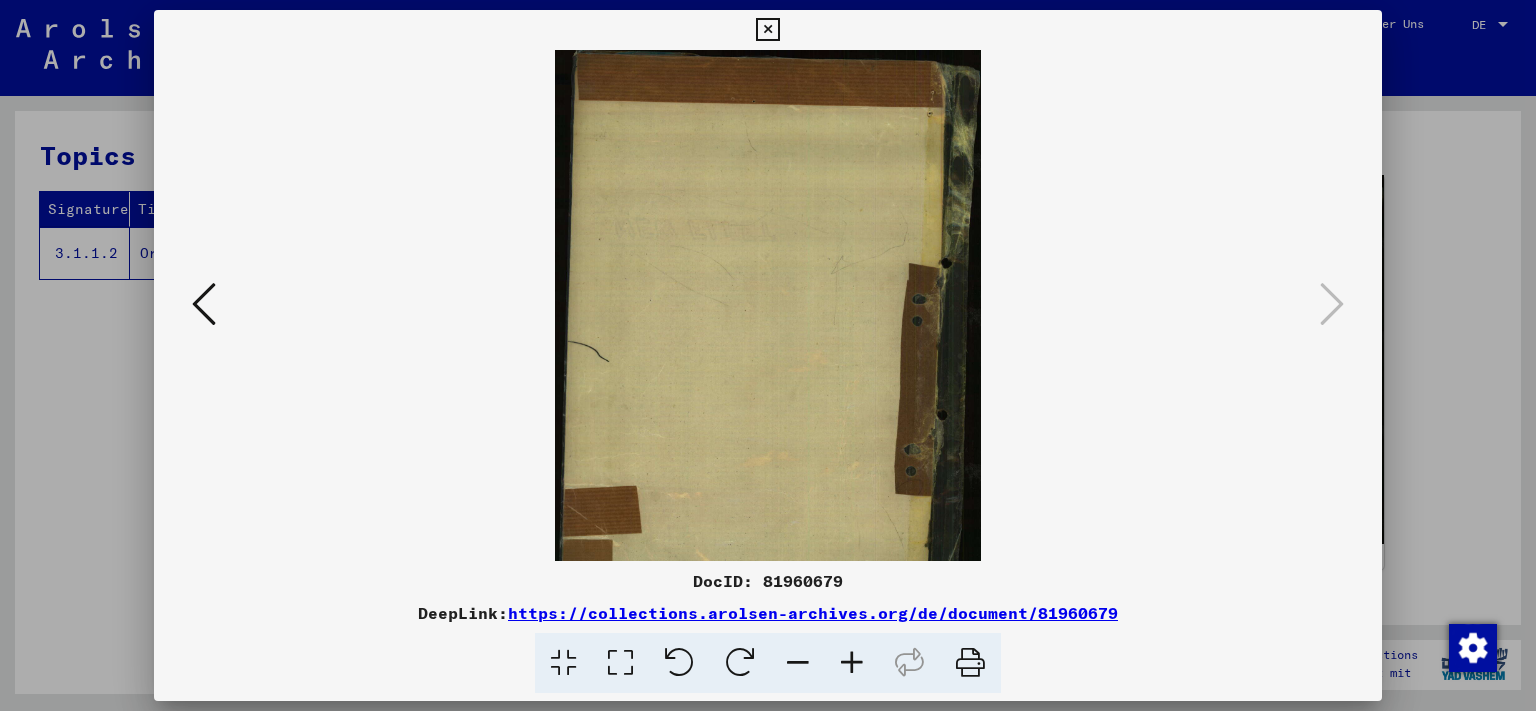 click at bounding box center [852, 663] 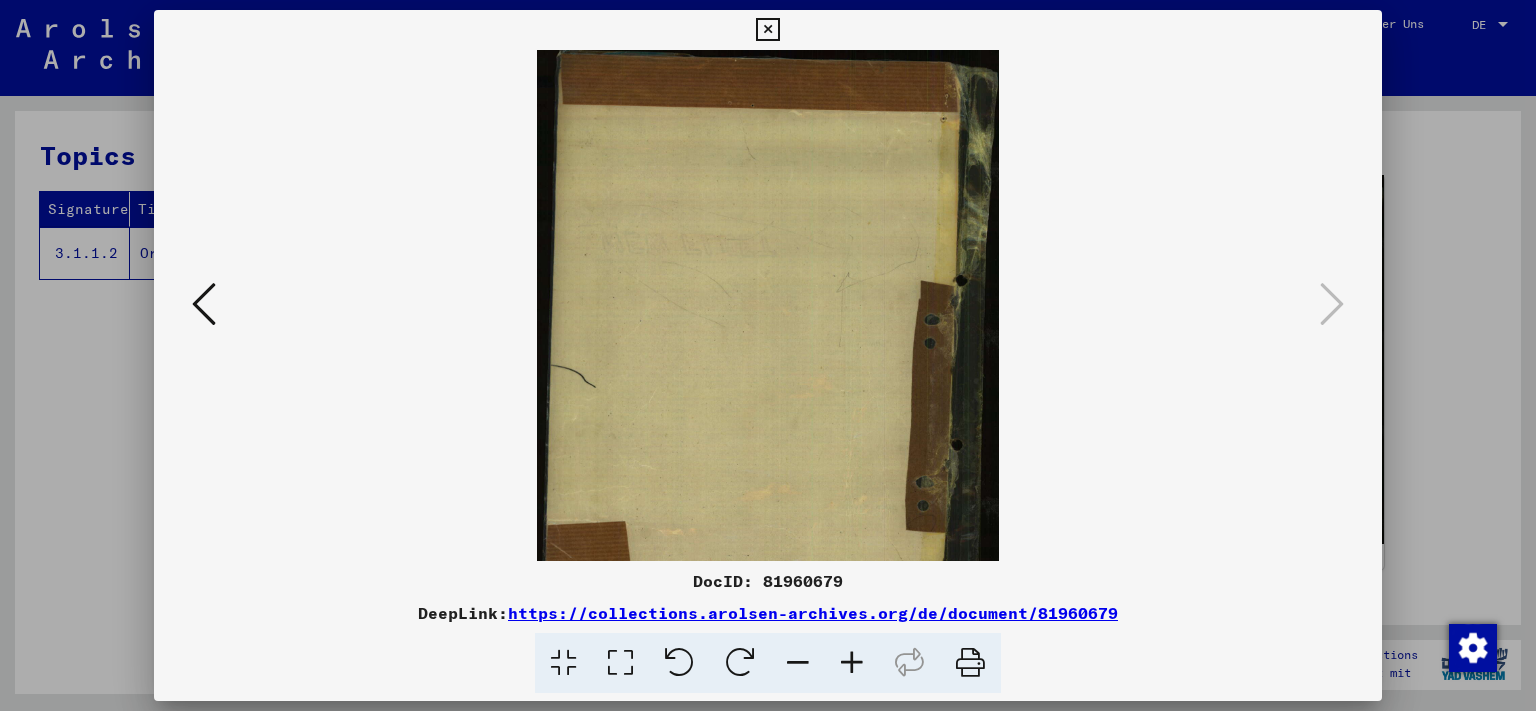 click at bounding box center (852, 663) 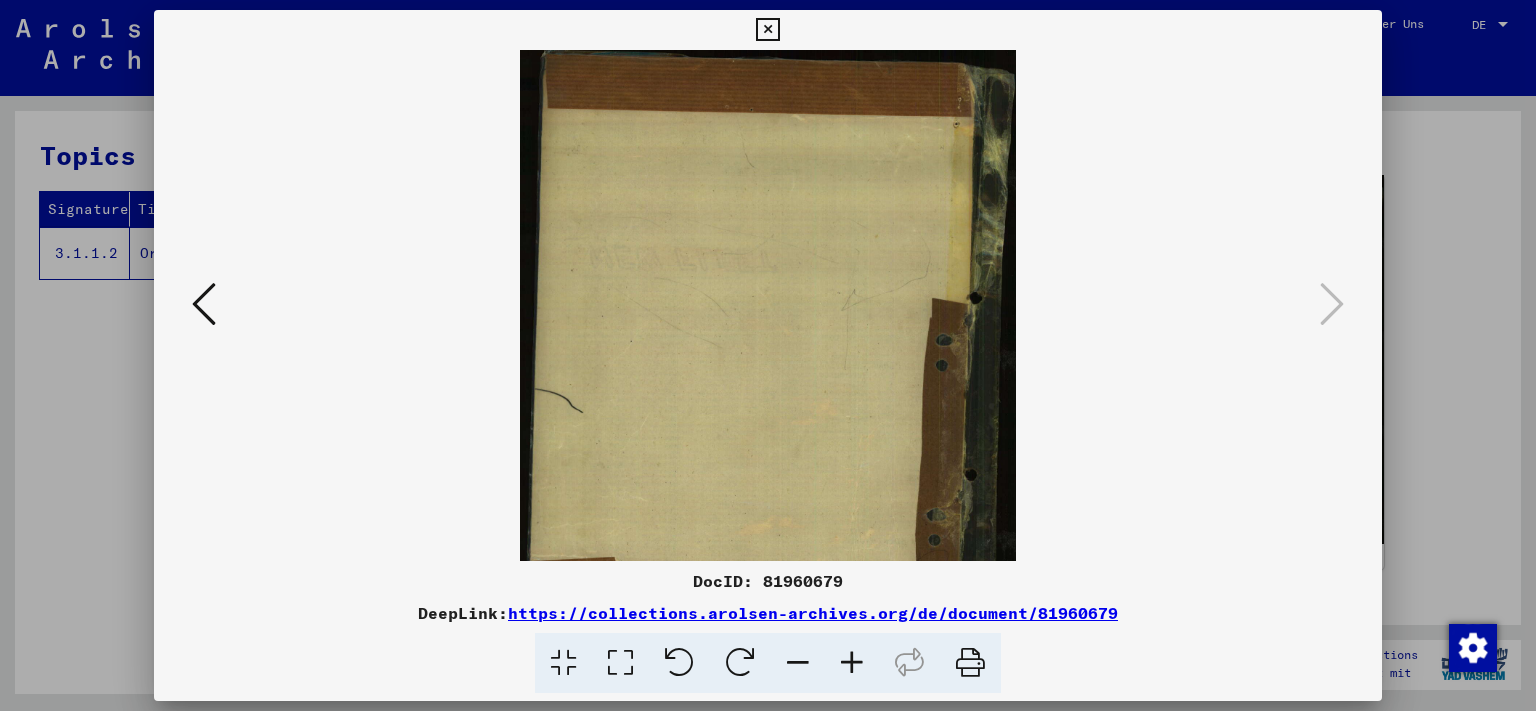 click at bounding box center [852, 663] 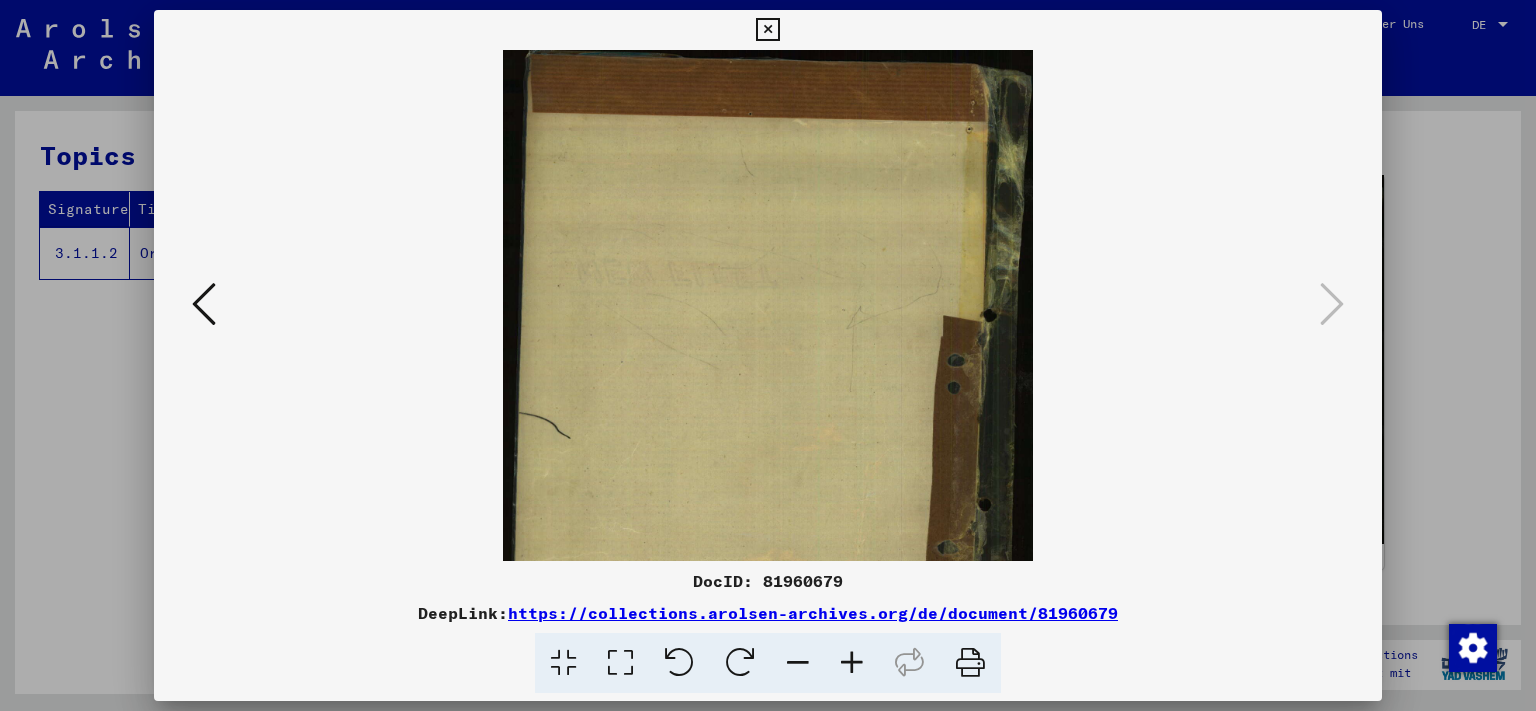 click at bounding box center (852, 663) 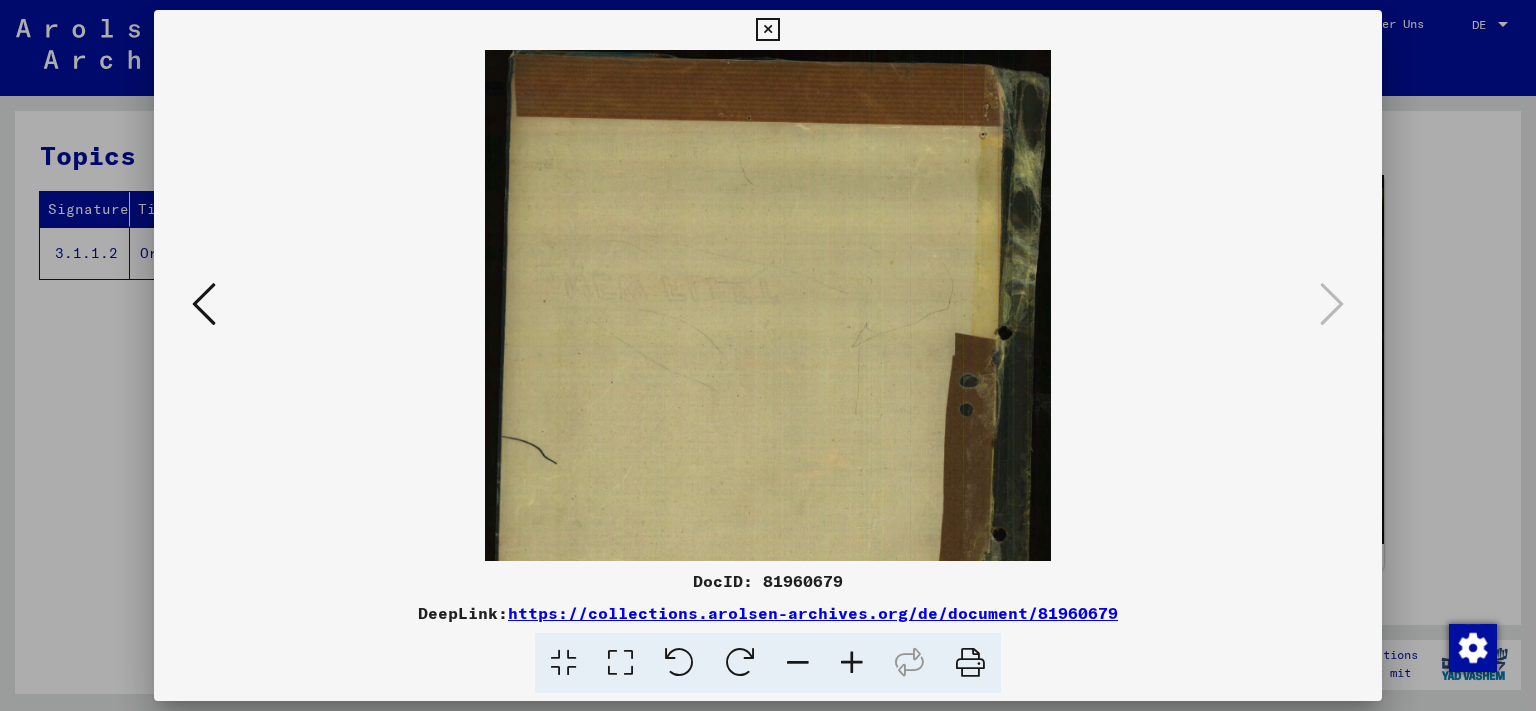 click at bounding box center (852, 663) 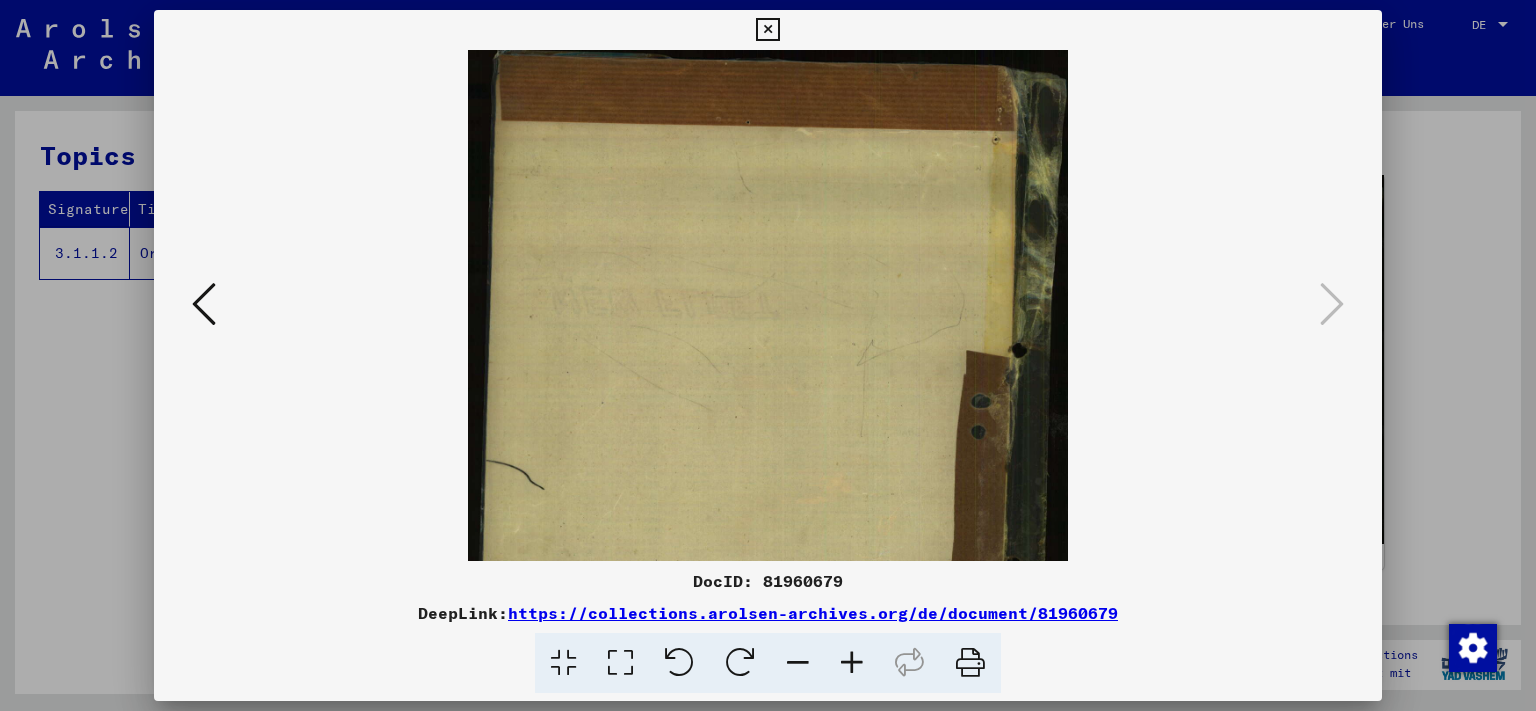click at bounding box center [204, 304] 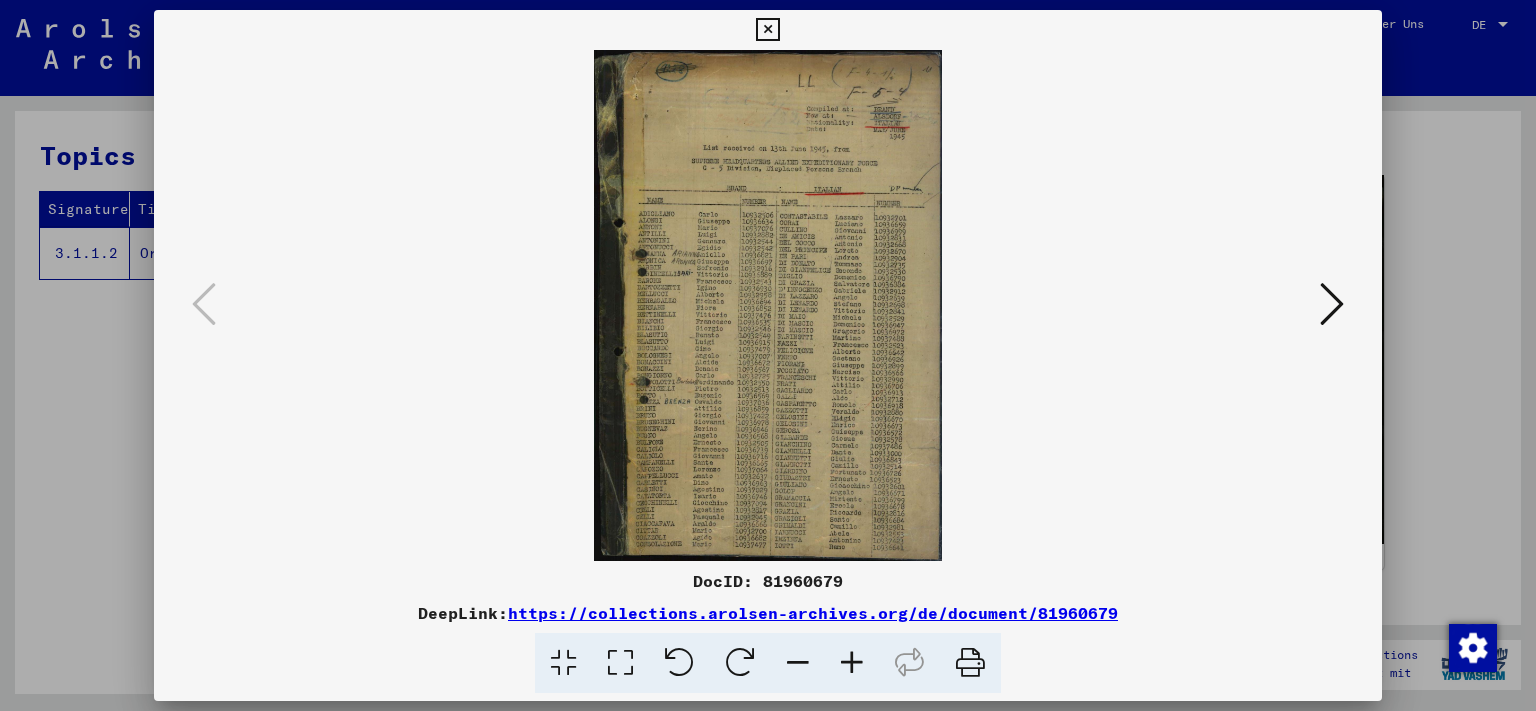 click at bounding box center [852, 663] 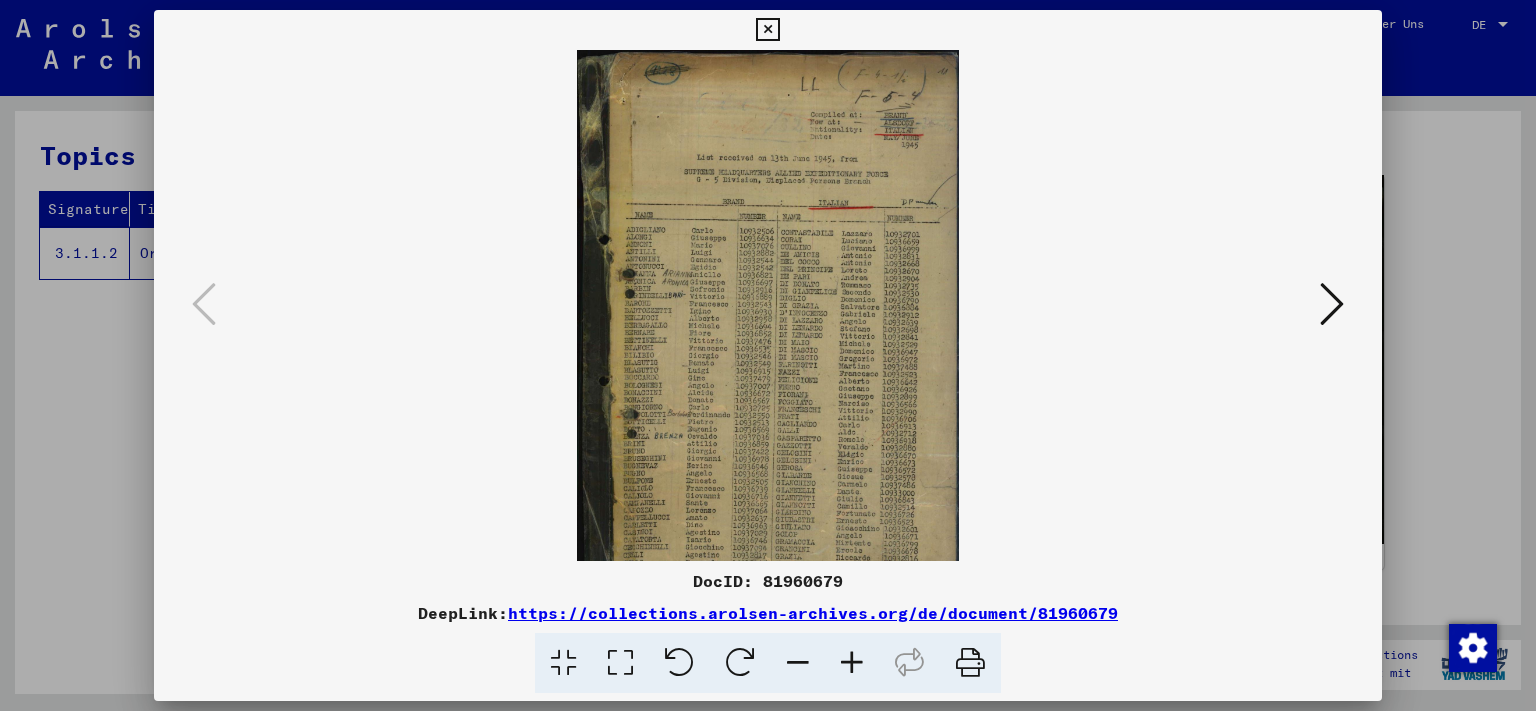 click at bounding box center (852, 663) 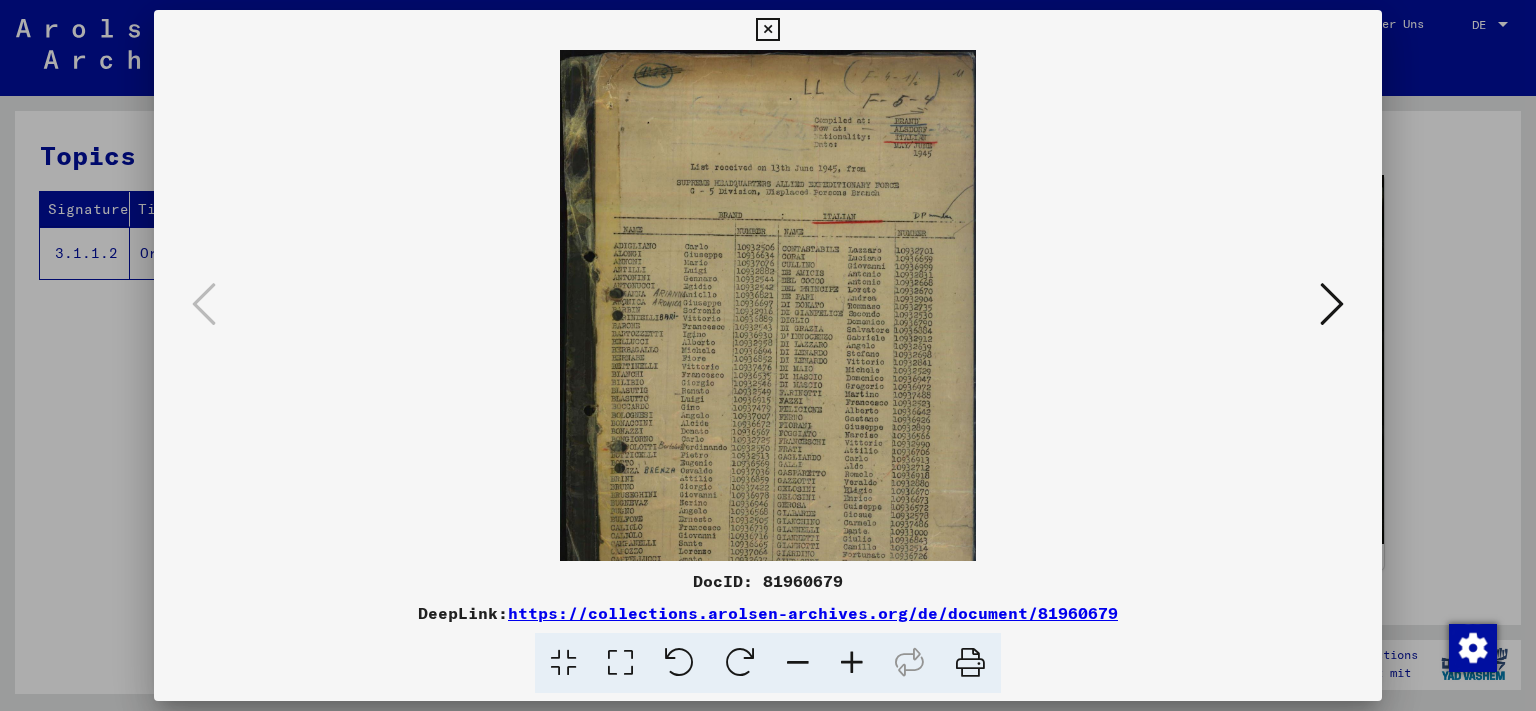 click at bounding box center (852, 663) 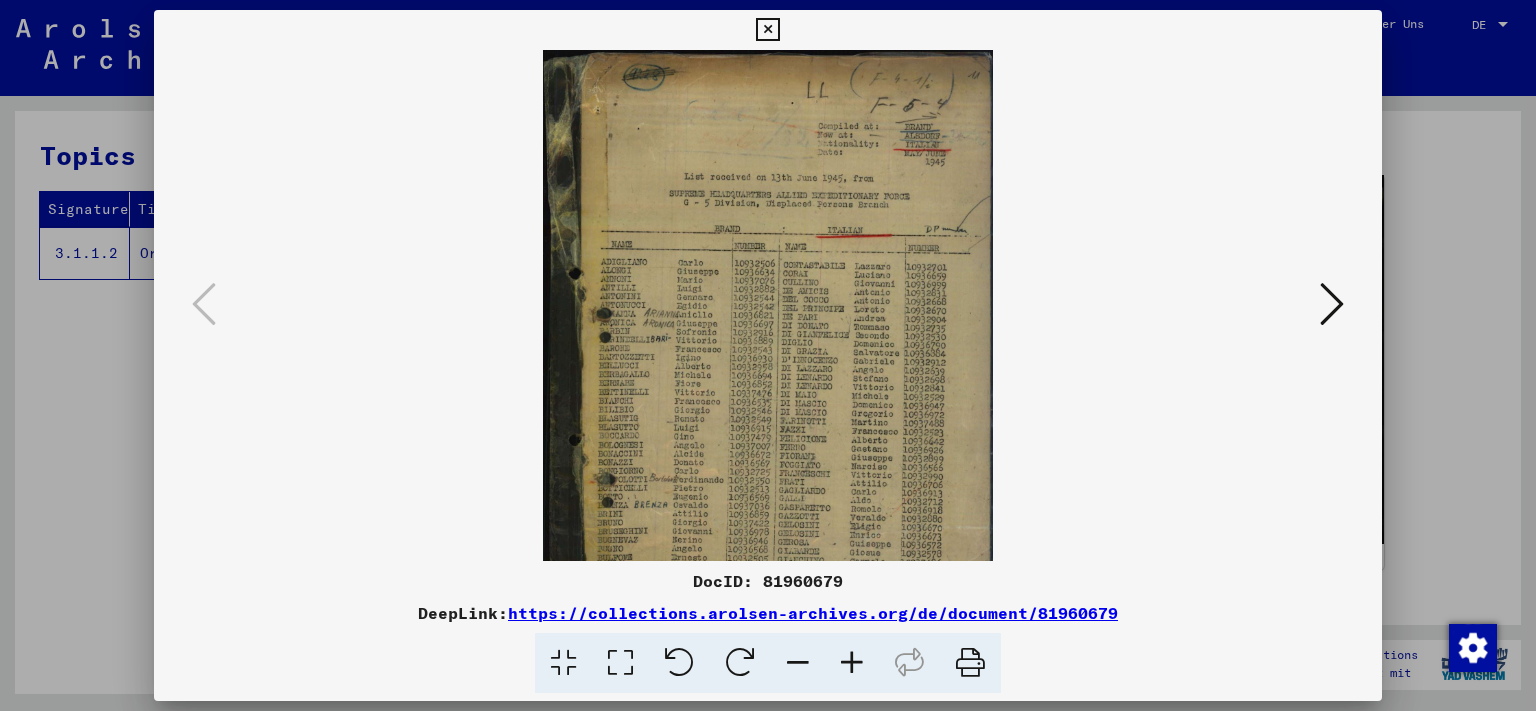 click at bounding box center (852, 663) 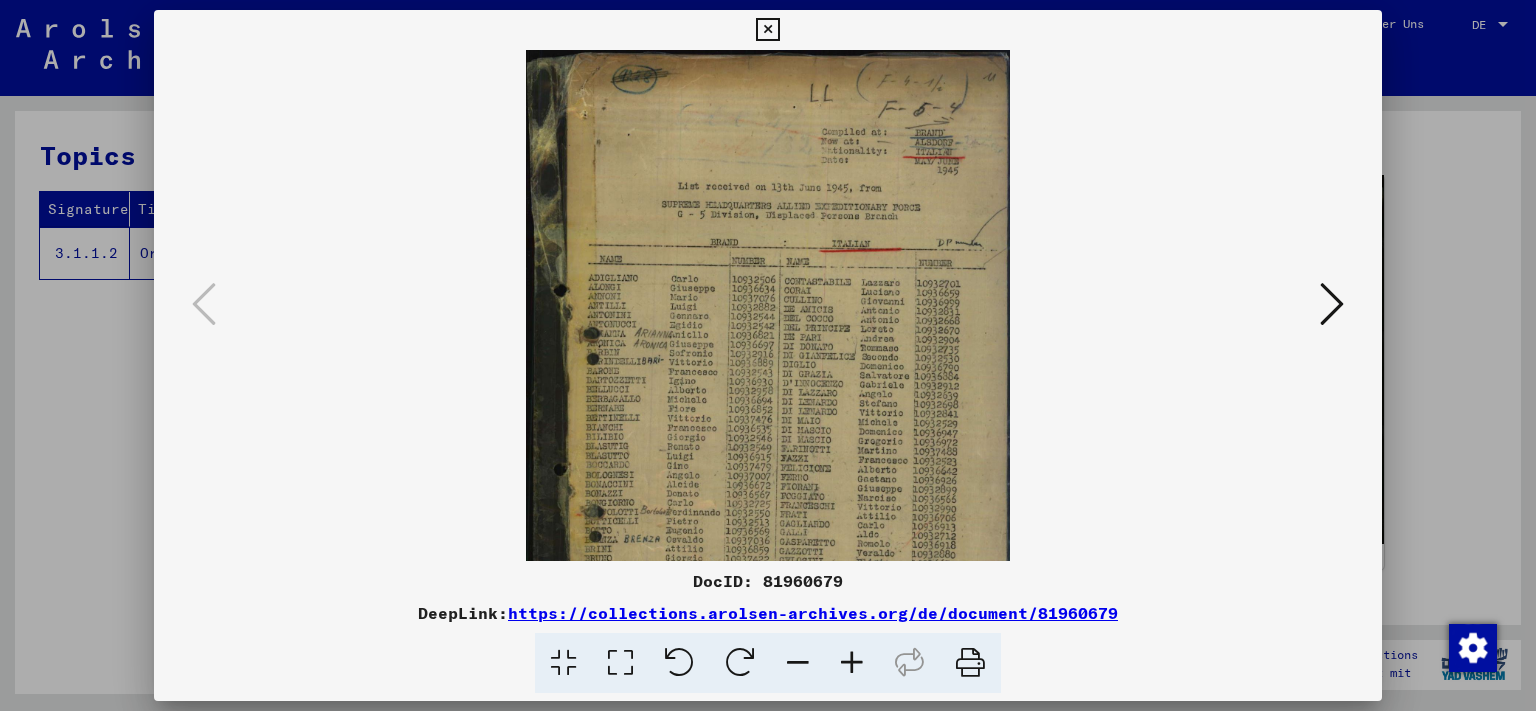 click at bounding box center (852, 663) 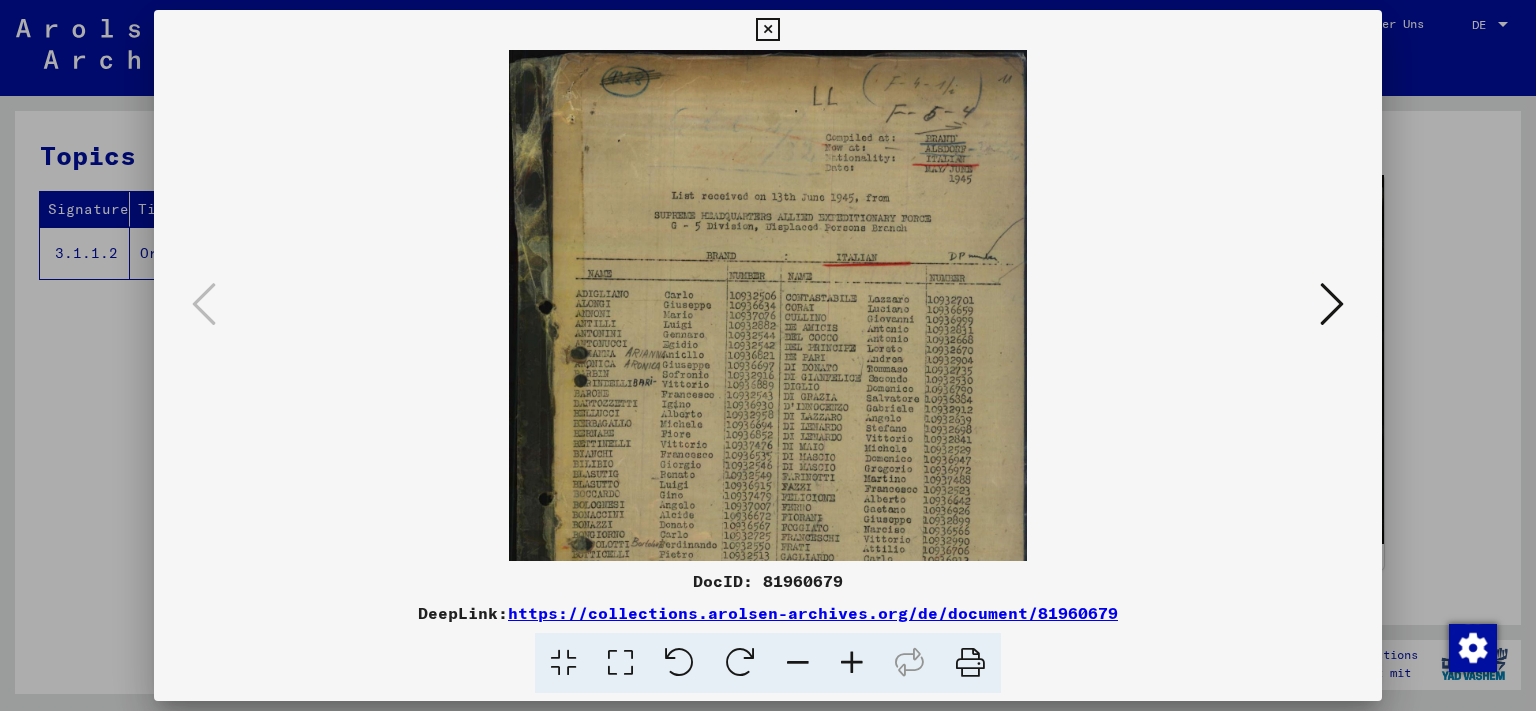 click at bounding box center (852, 663) 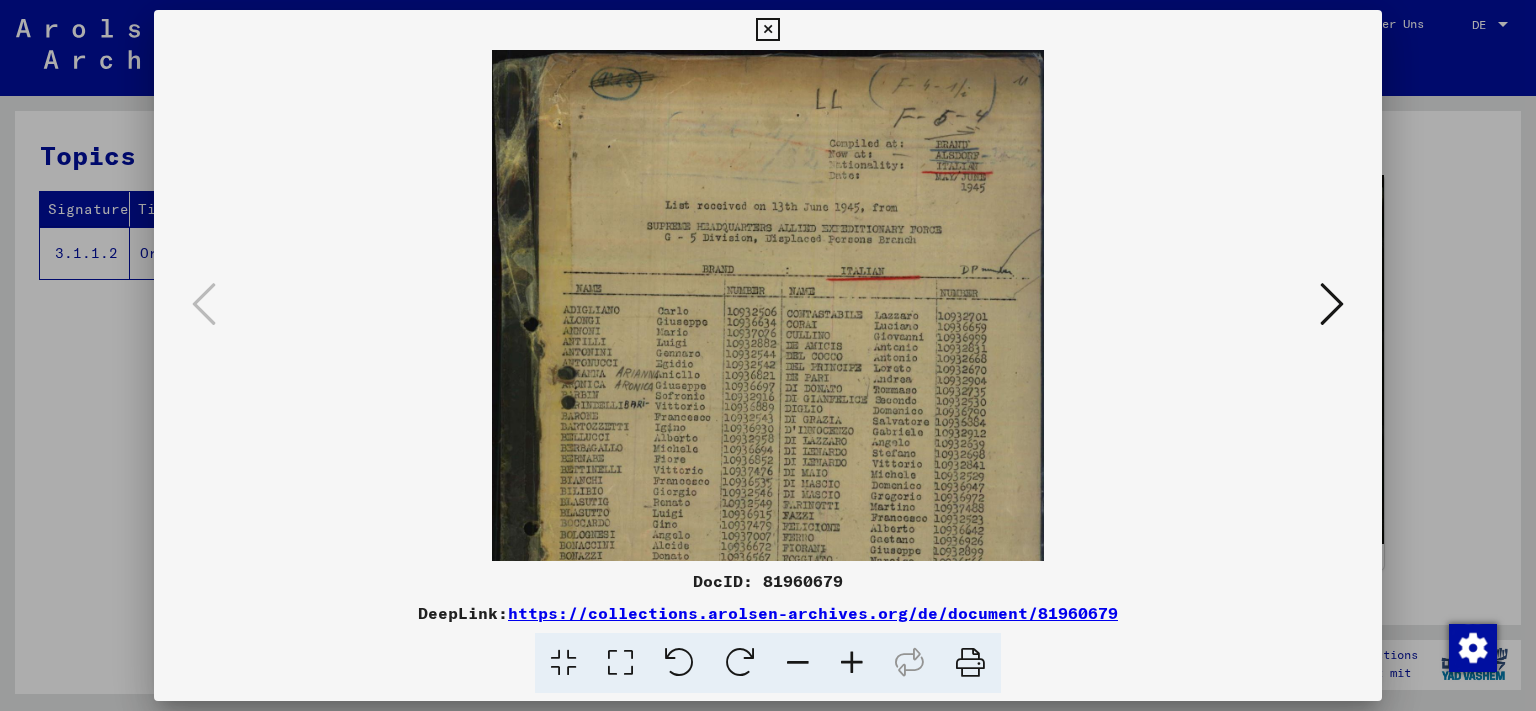click at bounding box center [852, 663] 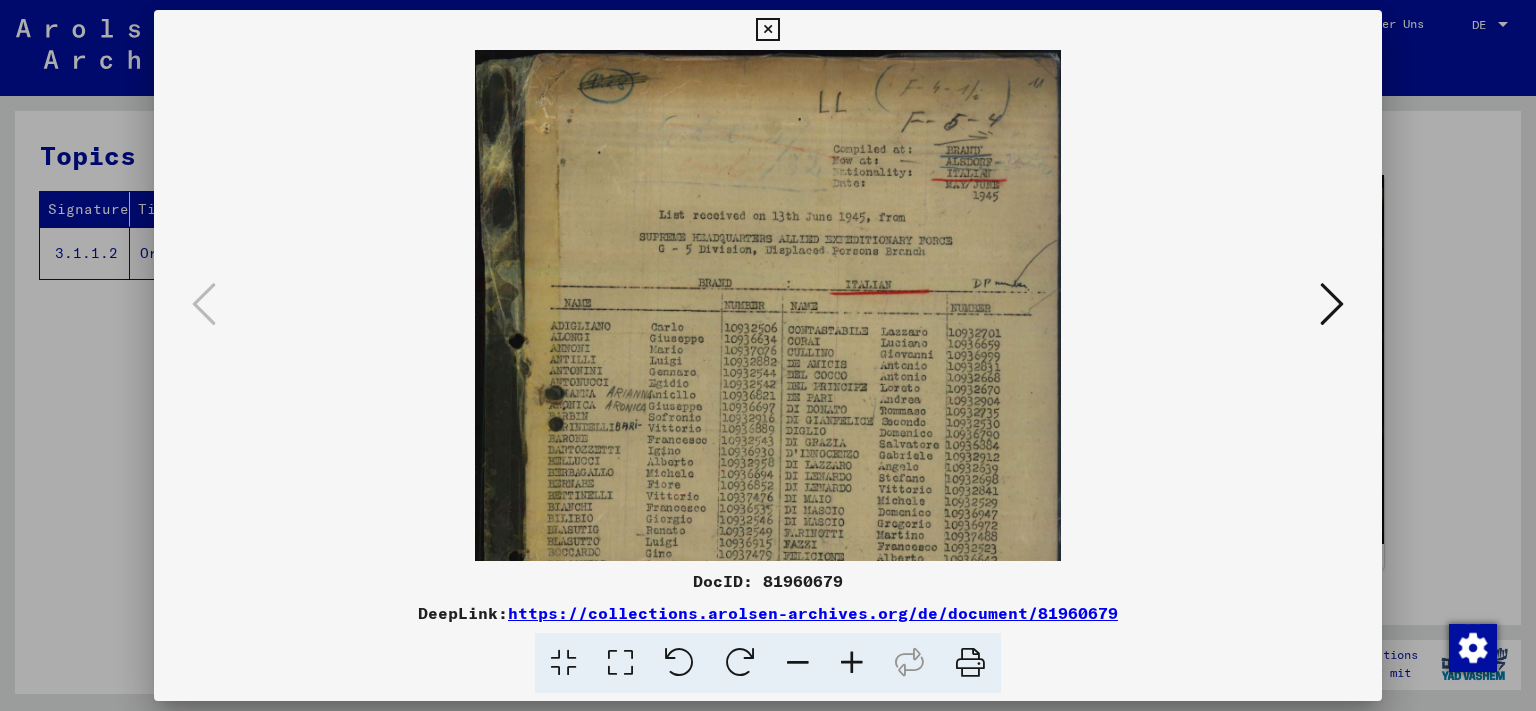click at bounding box center [852, 663] 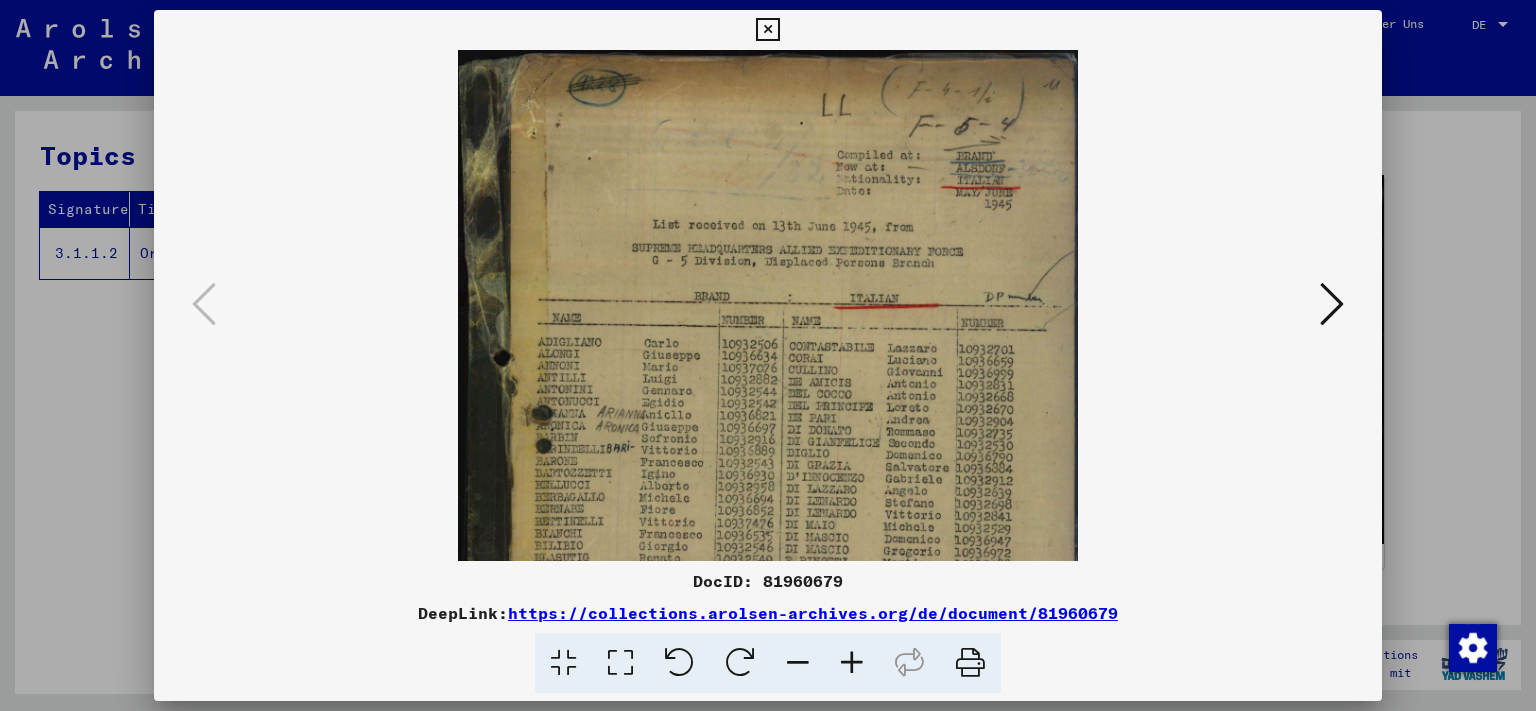 click at bounding box center (852, 663) 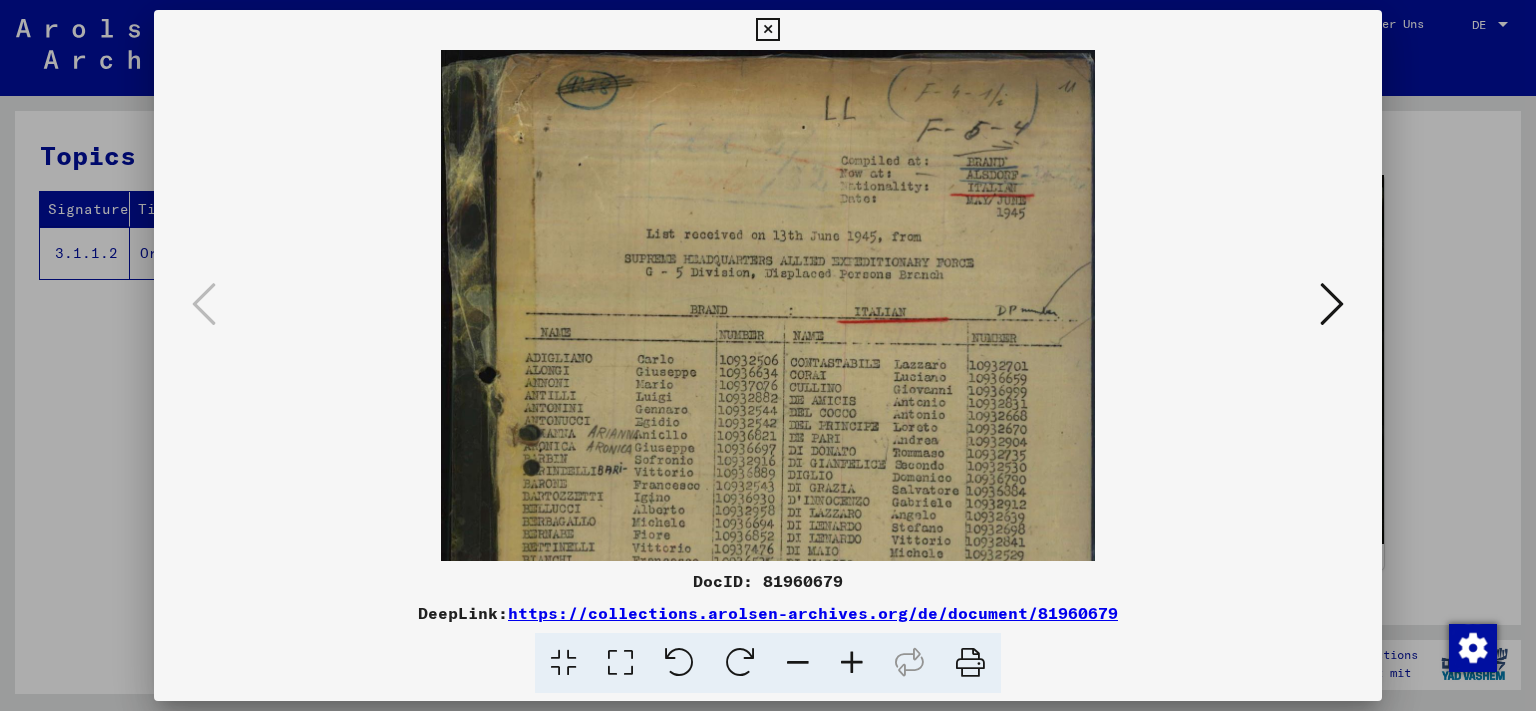 click at bounding box center (852, 663) 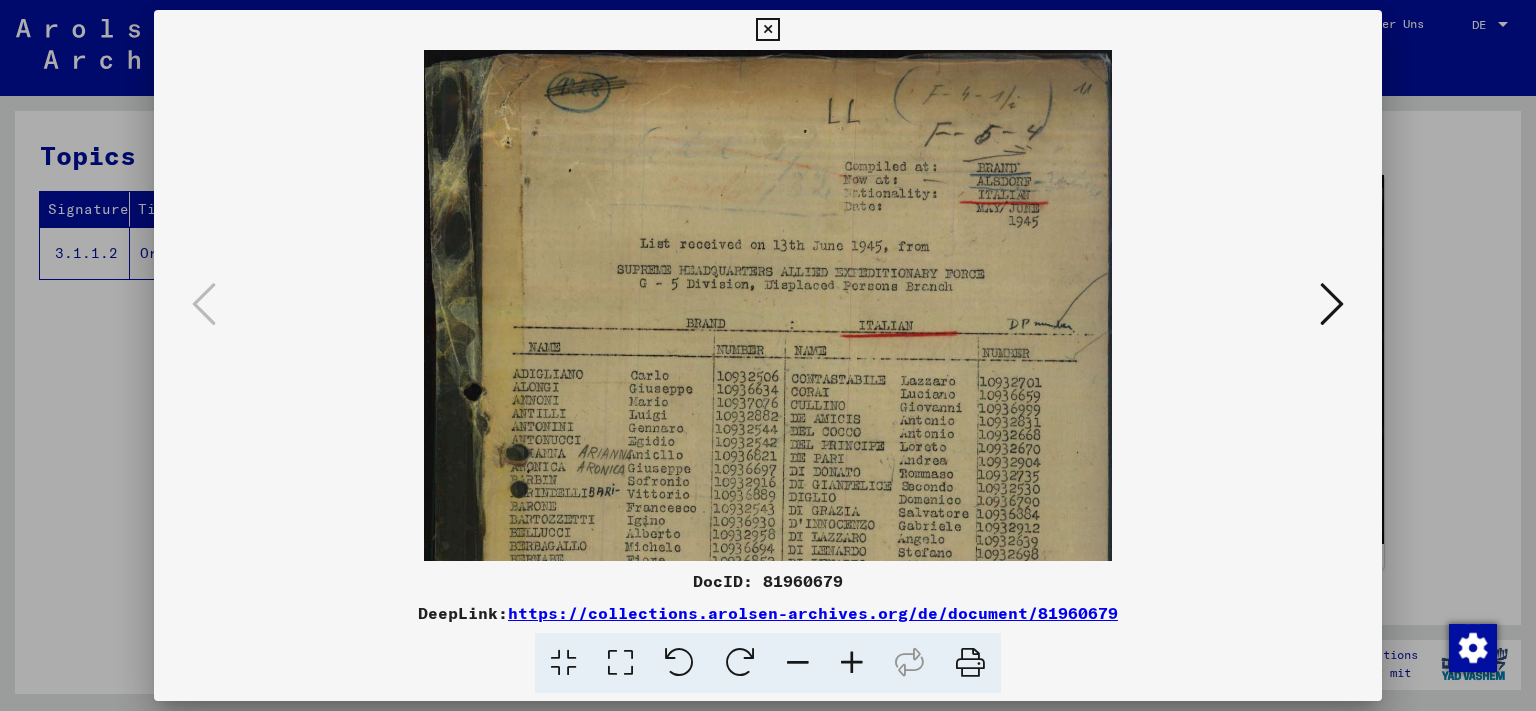 click at bounding box center (852, 663) 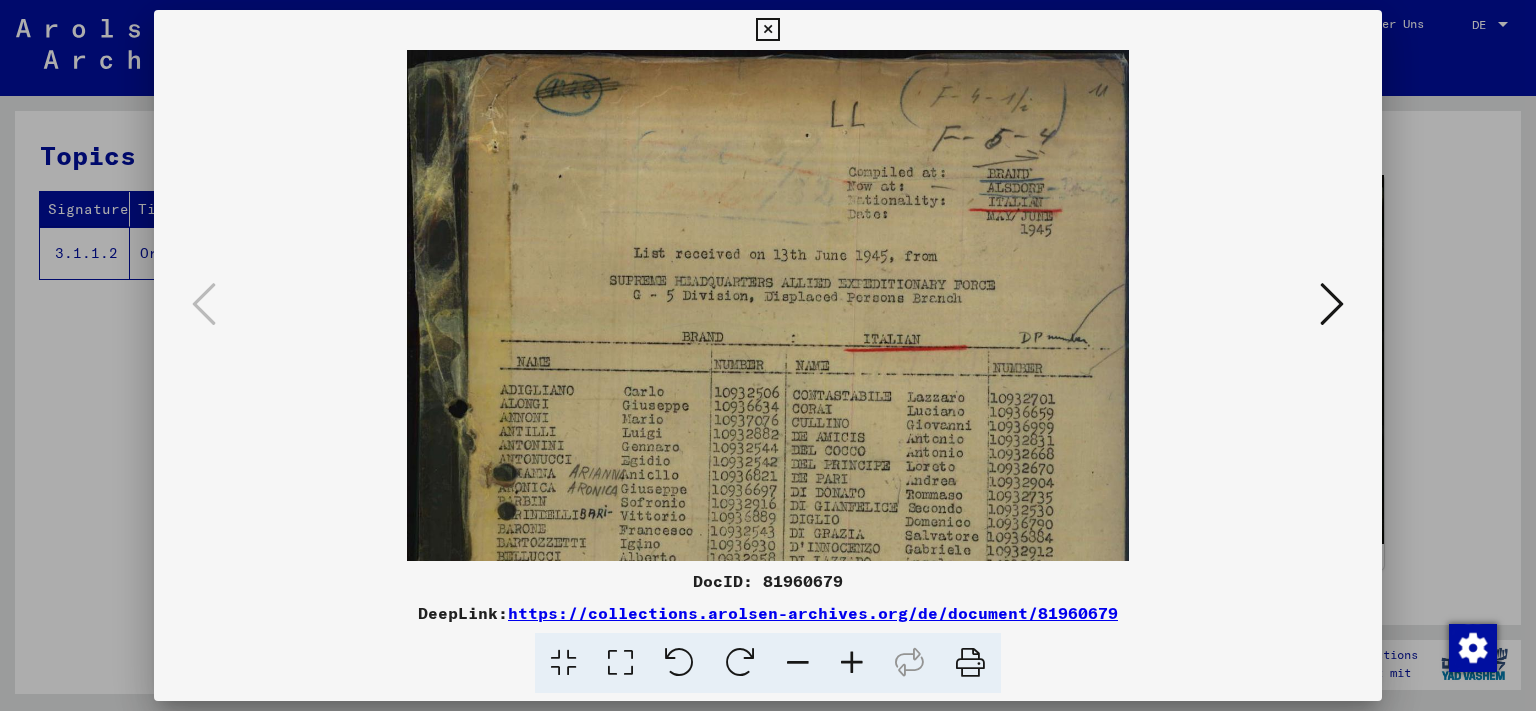 click at bounding box center (852, 663) 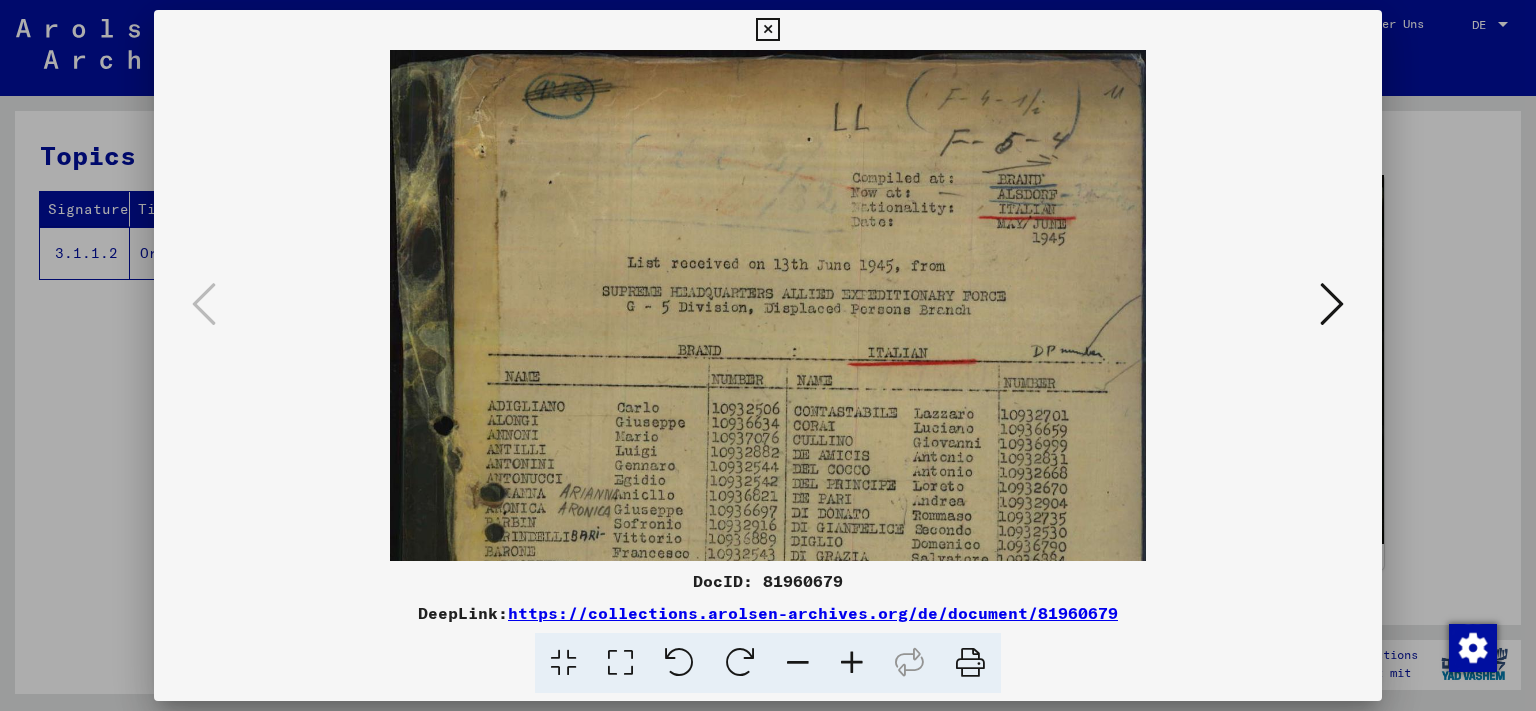 click at bounding box center [852, 663] 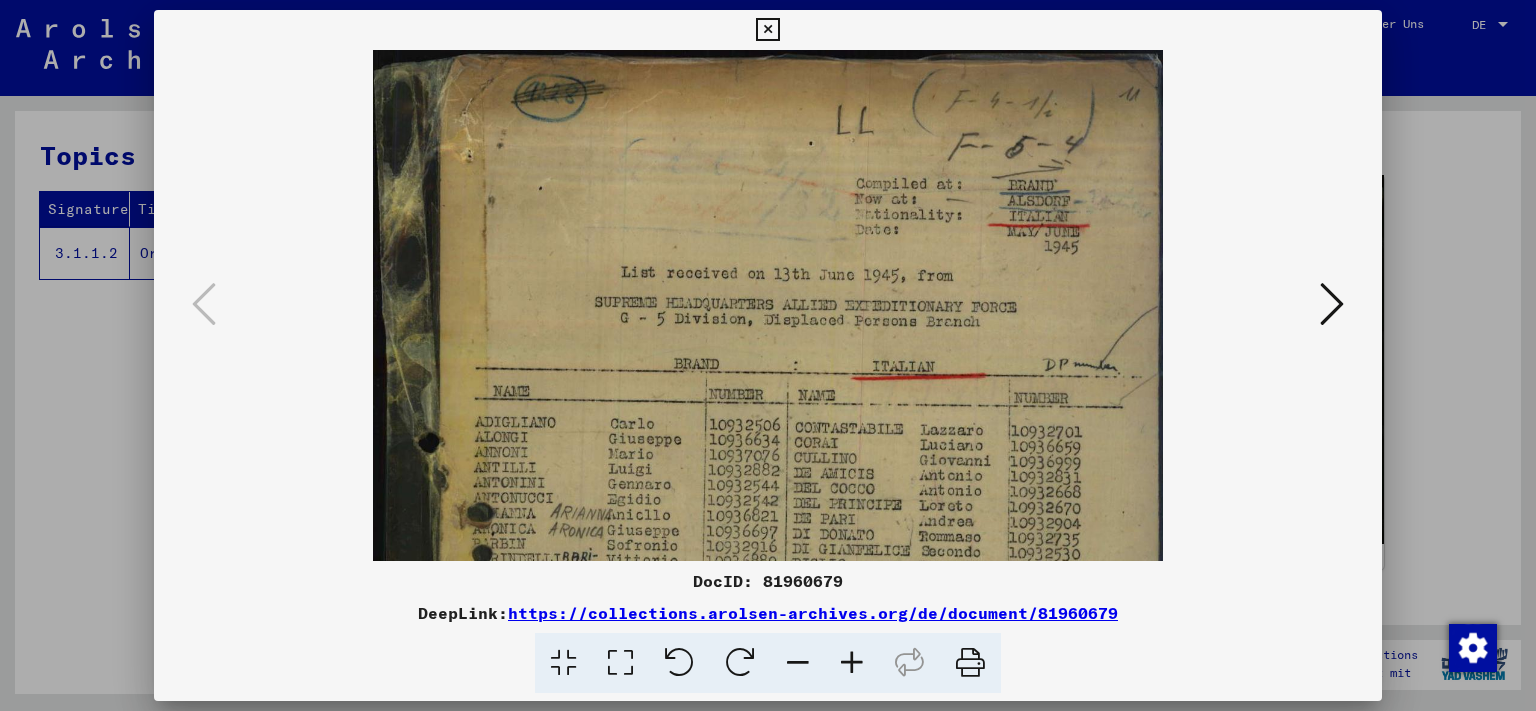 click at bounding box center (852, 663) 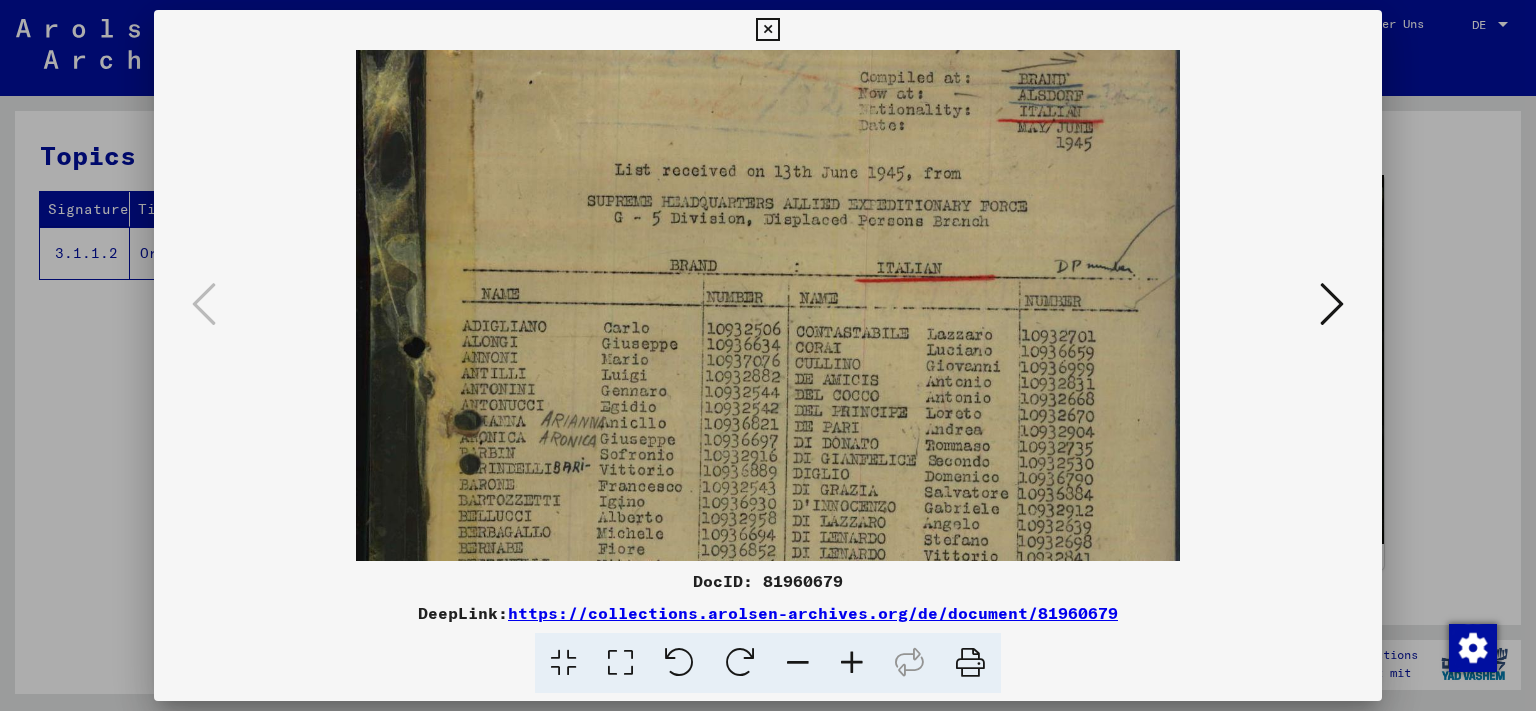 drag, startPoint x: 528, startPoint y: 345, endPoint x: 520, endPoint y: 231, distance: 114.28036 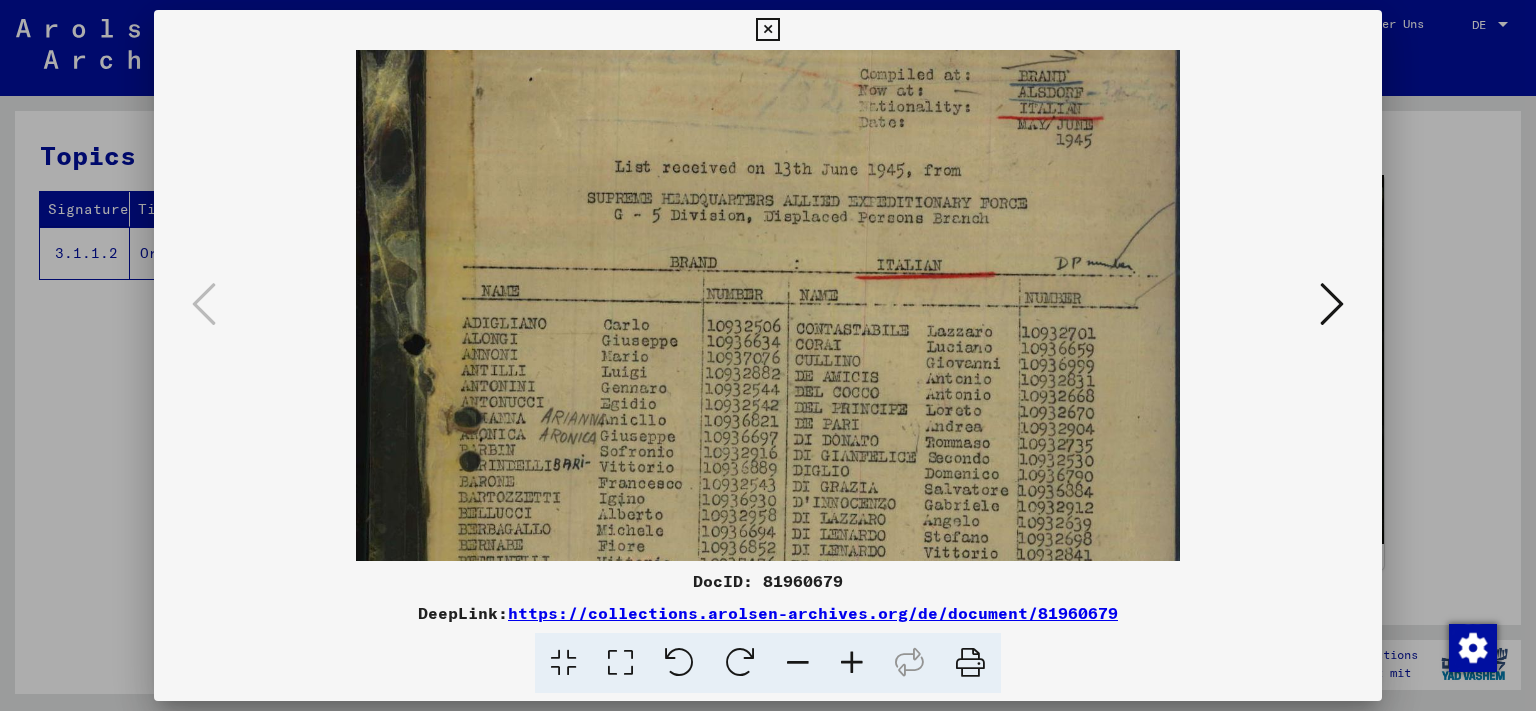 click at bounding box center [852, 663] 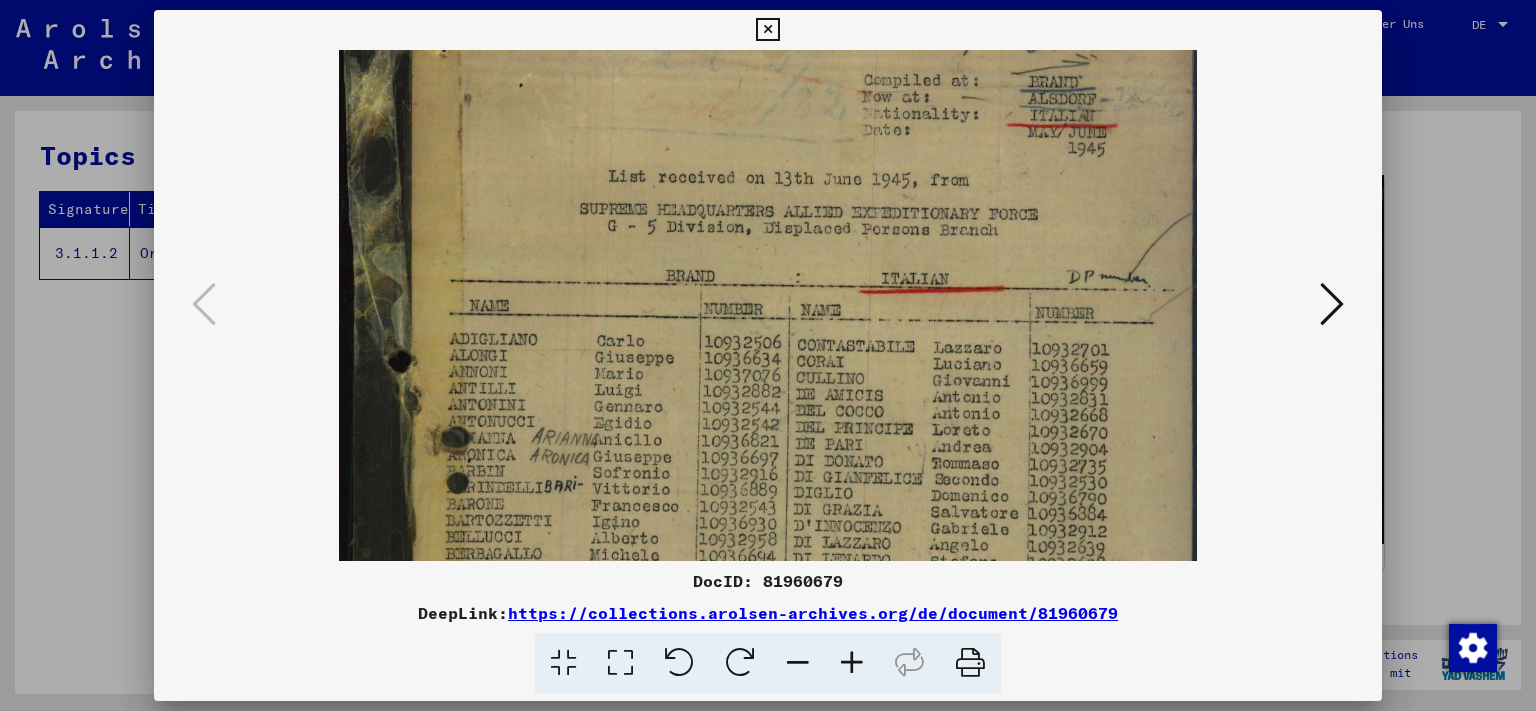 click at bounding box center (852, 663) 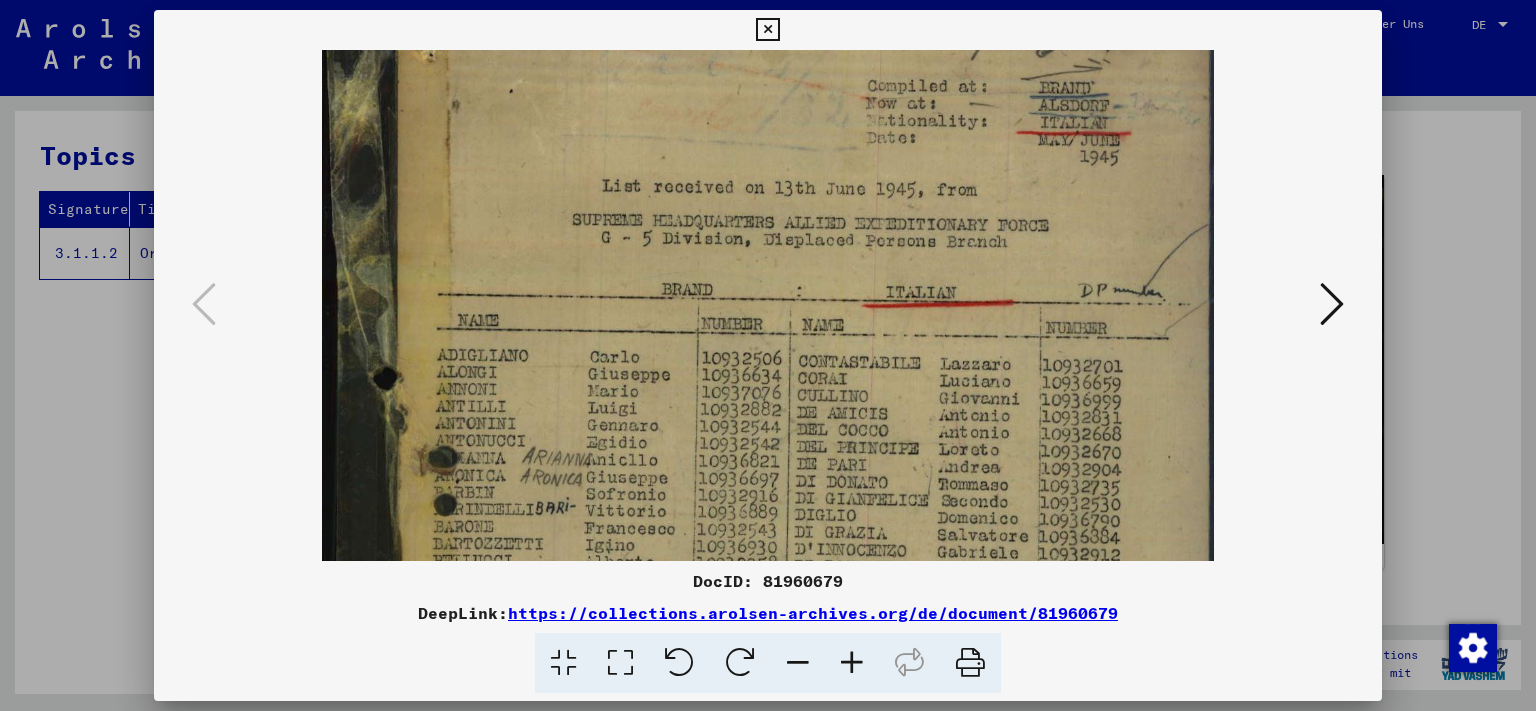 click at bounding box center [852, 663] 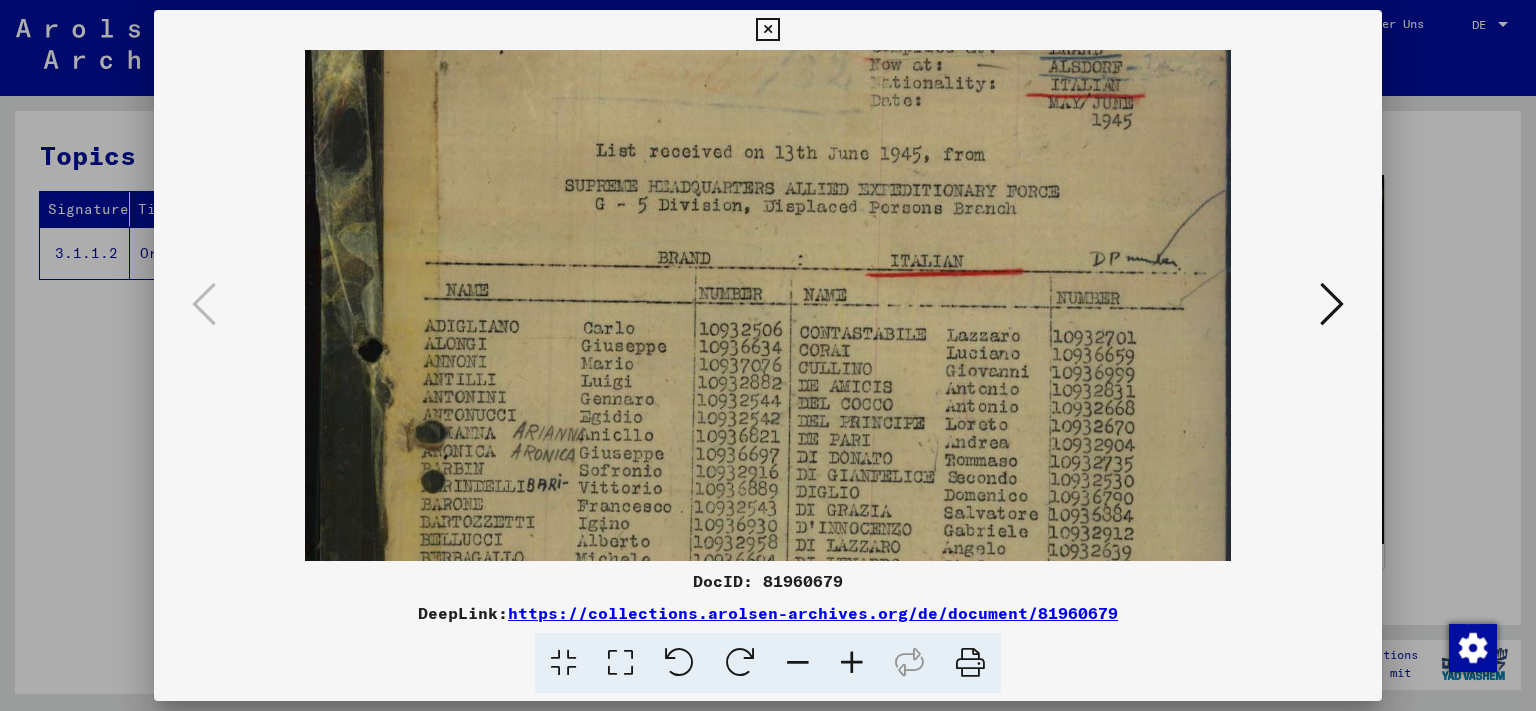 scroll, scrollTop: 236, scrollLeft: 0, axis: vertical 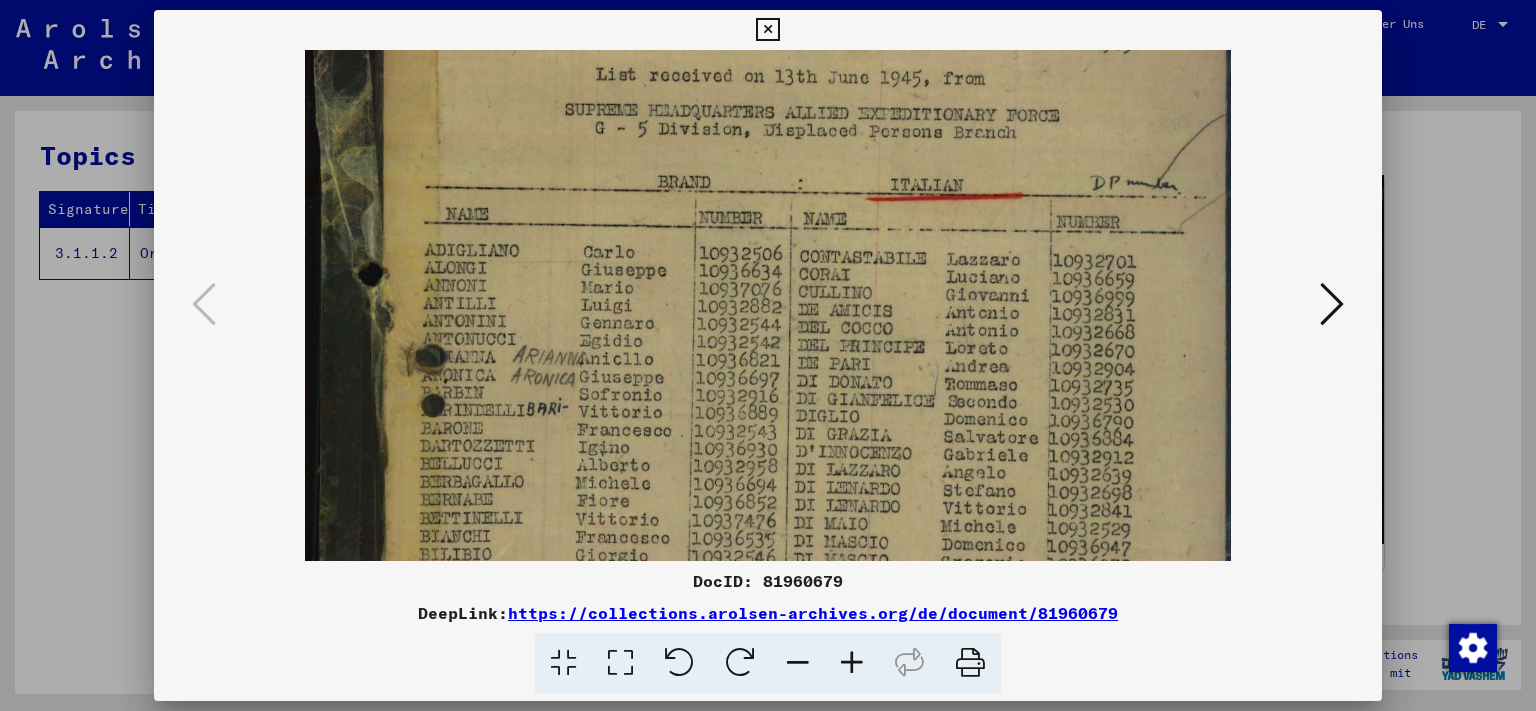 drag, startPoint x: 547, startPoint y: 377, endPoint x: 540, endPoint y: 258, distance: 119.2057 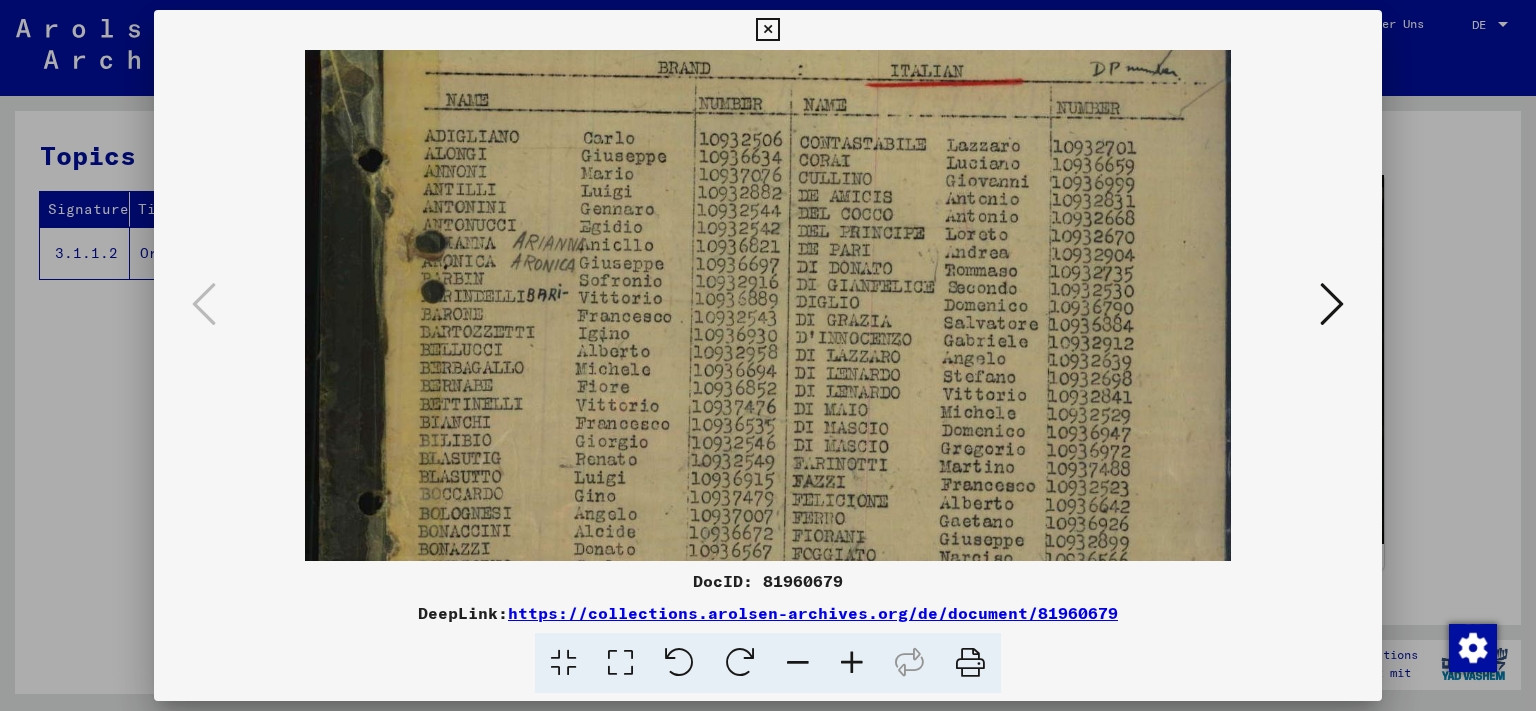 drag, startPoint x: 531, startPoint y: 308, endPoint x: 534, endPoint y: 193, distance: 115.03912 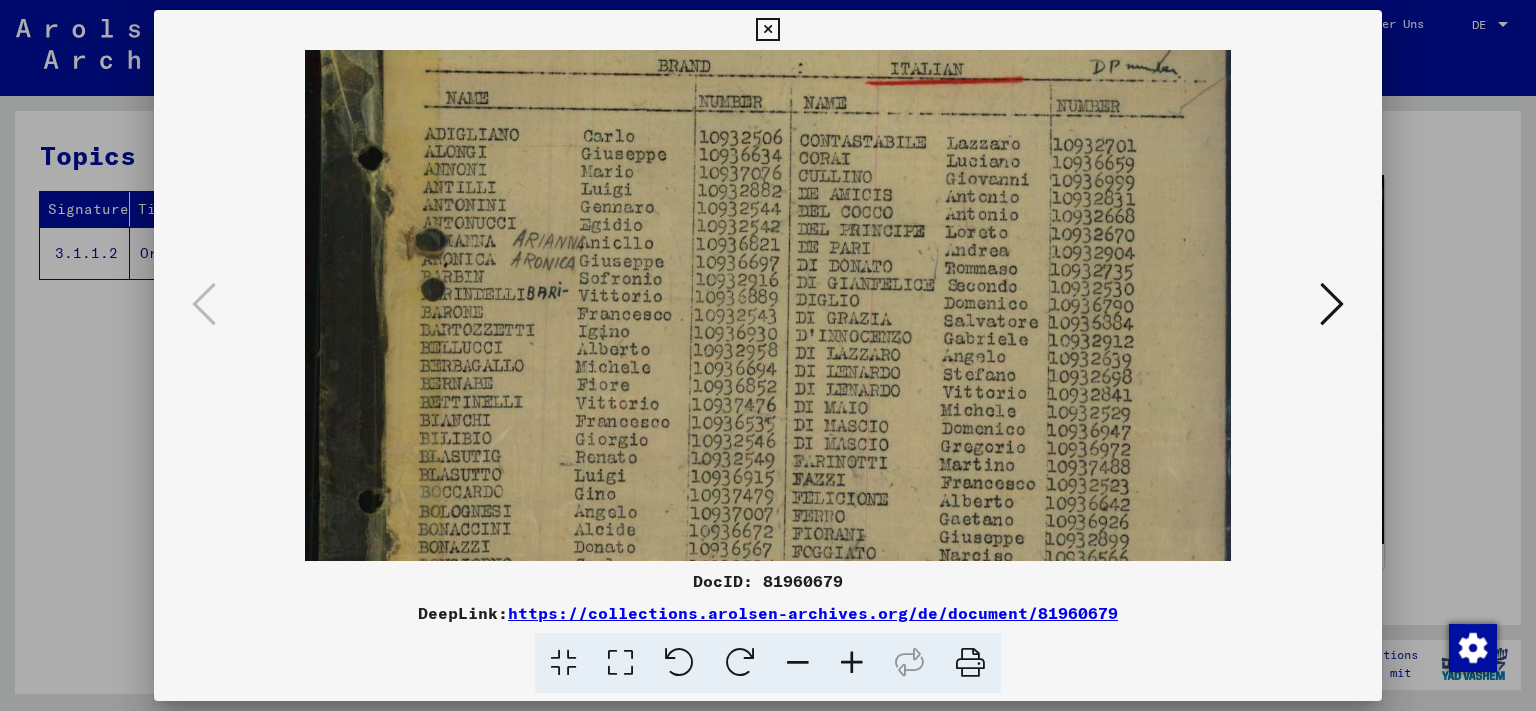 click at bounding box center (852, 663) 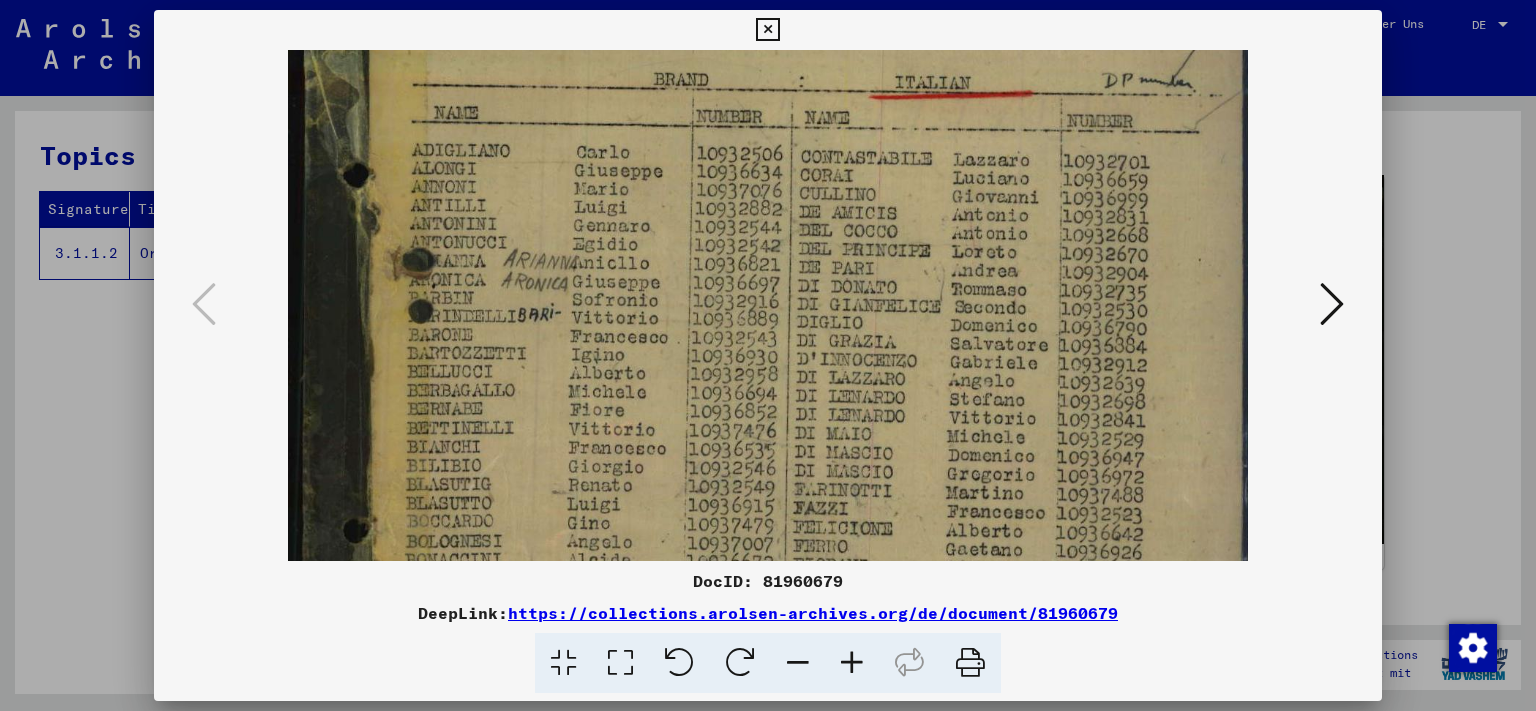 click at bounding box center [852, 663] 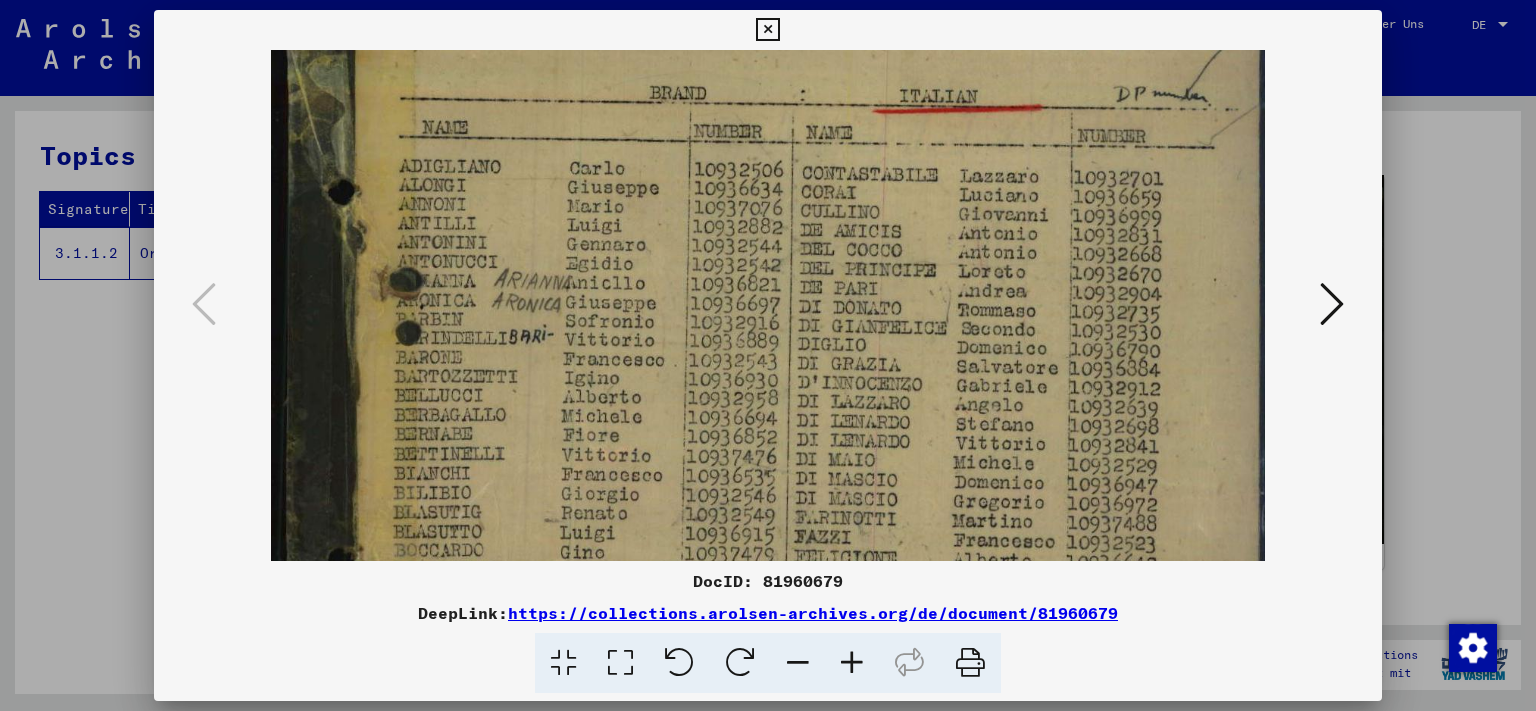 click at bounding box center (852, 663) 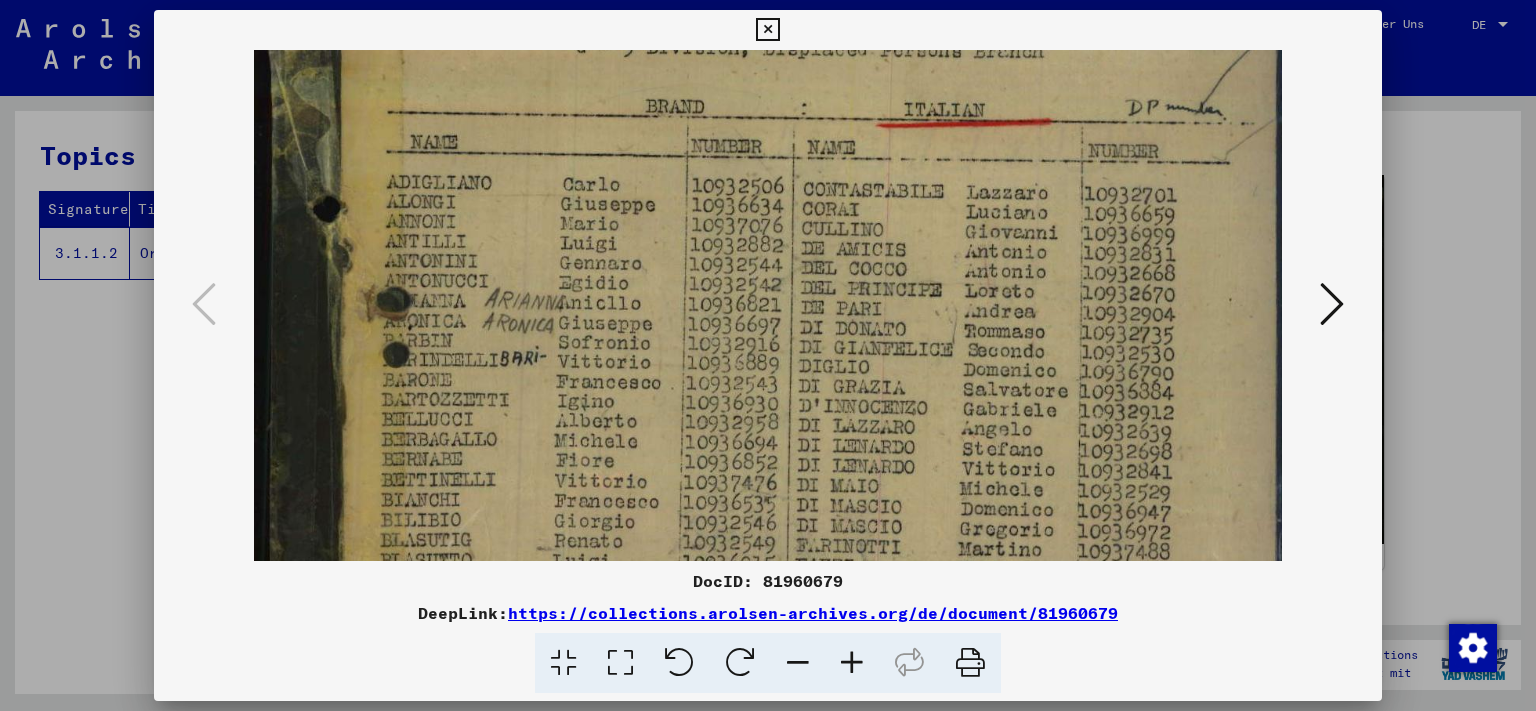 click at bounding box center [852, 663] 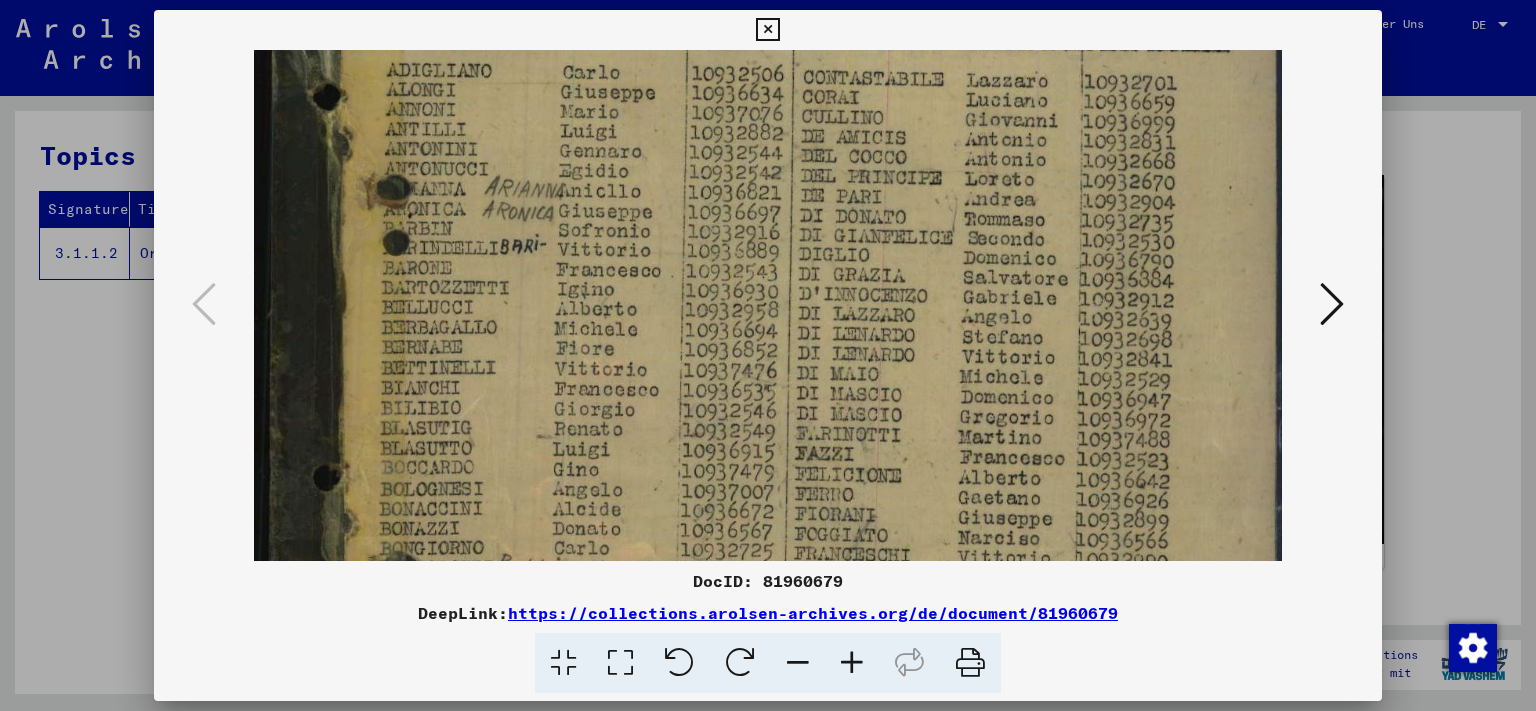 scroll, scrollTop: 487, scrollLeft: 0, axis: vertical 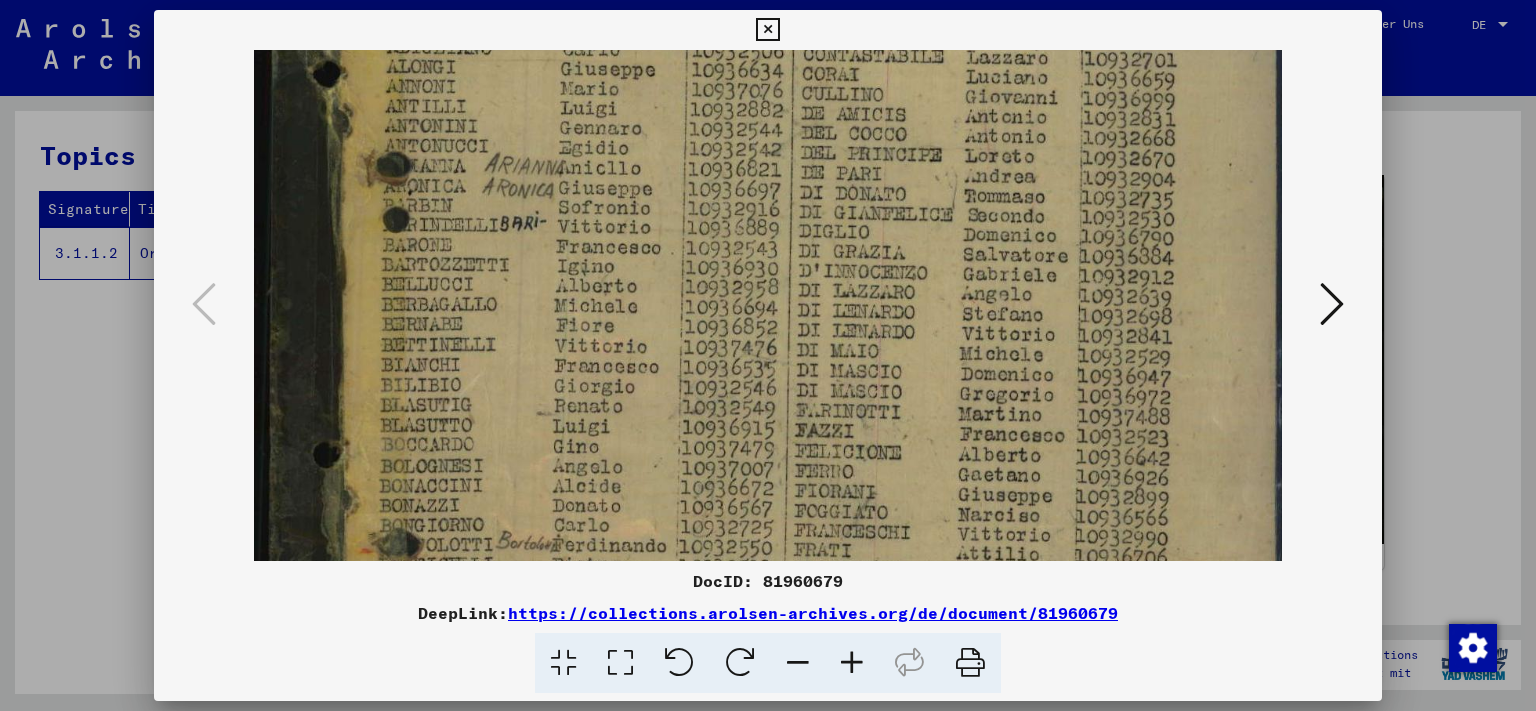 drag, startPoint x: 446, startPoint y: 360, endPoint x: 451, endPoint y: 226, distance: 134.09325 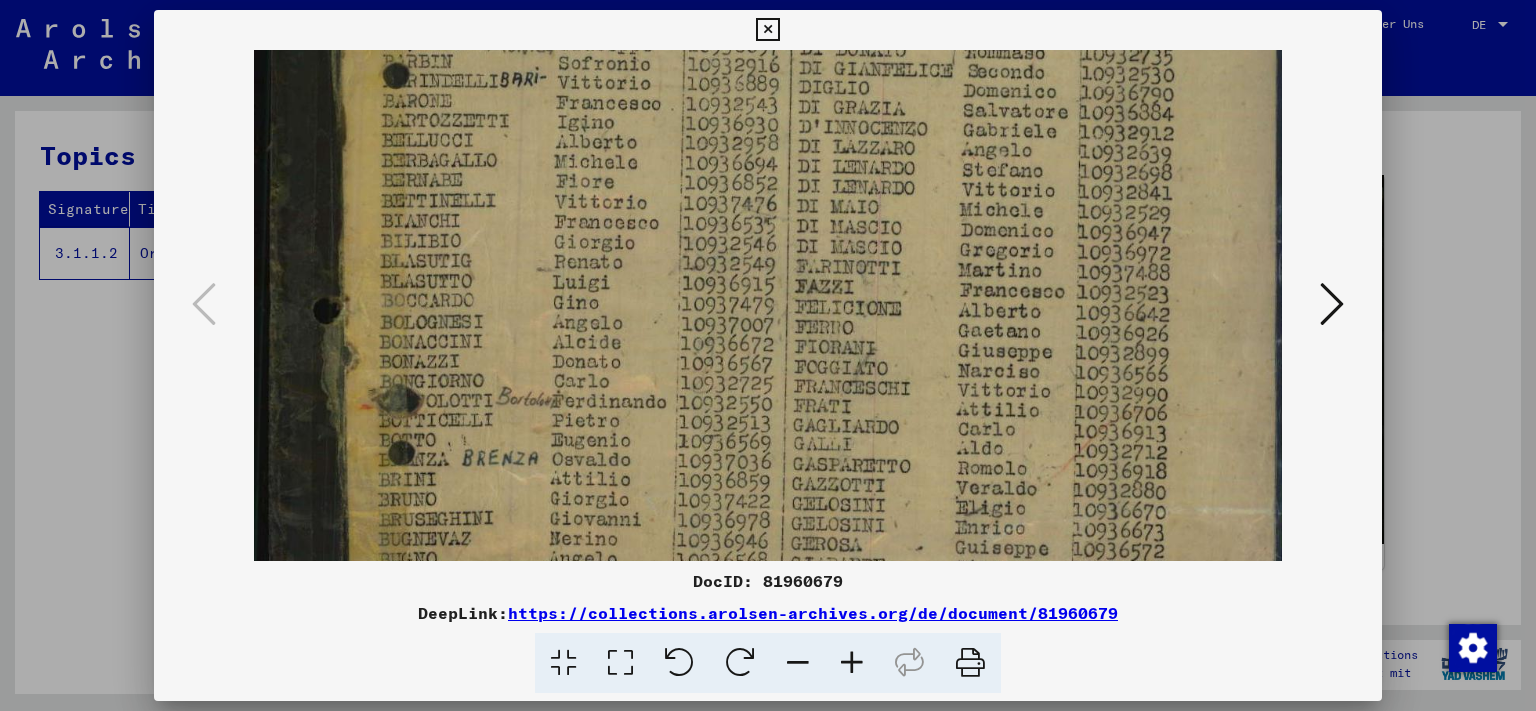 scroll, scrollTop: 634, scrollLeft: 0, axis: vertical 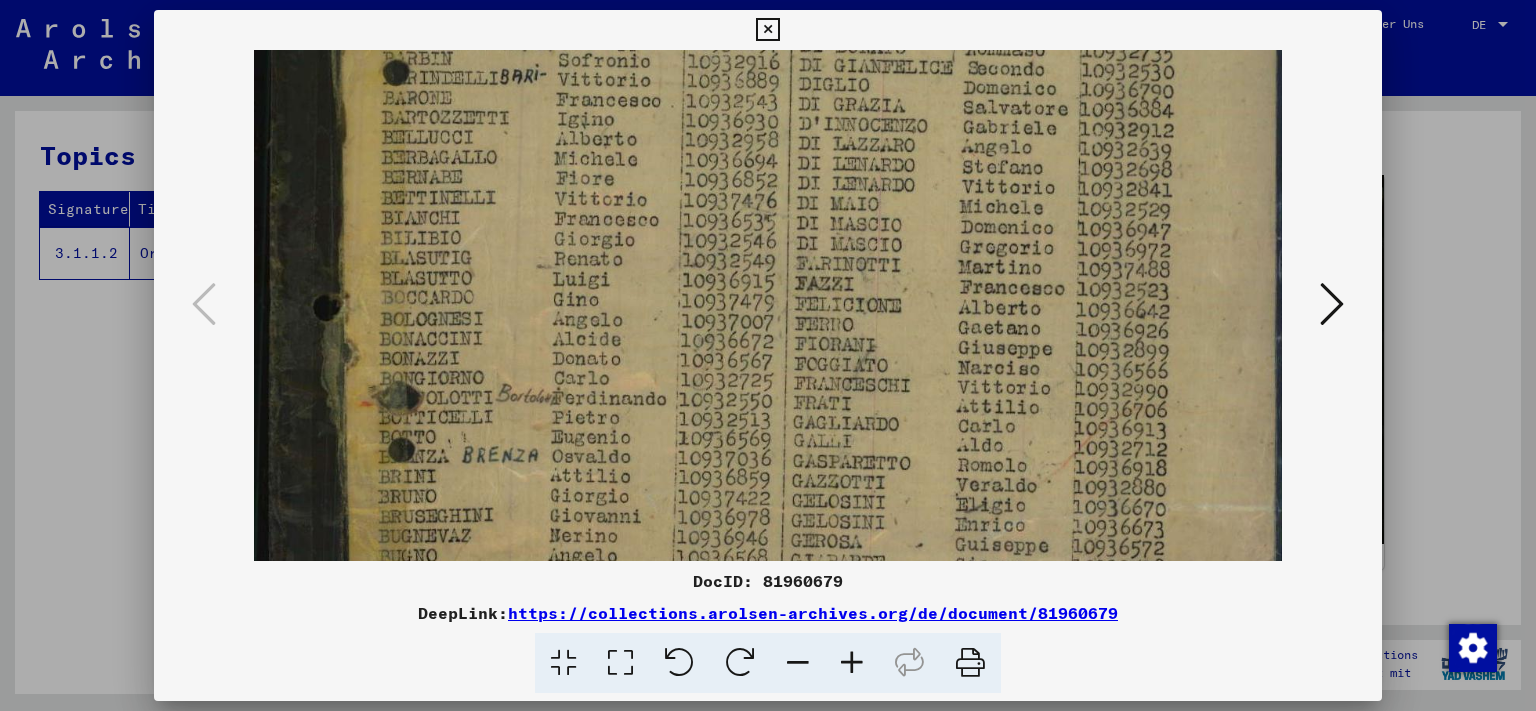 drag, startPoint x: 440, startPoint y: 419, endPoint x: 463, endPoint y: 274, distance: 146.8128 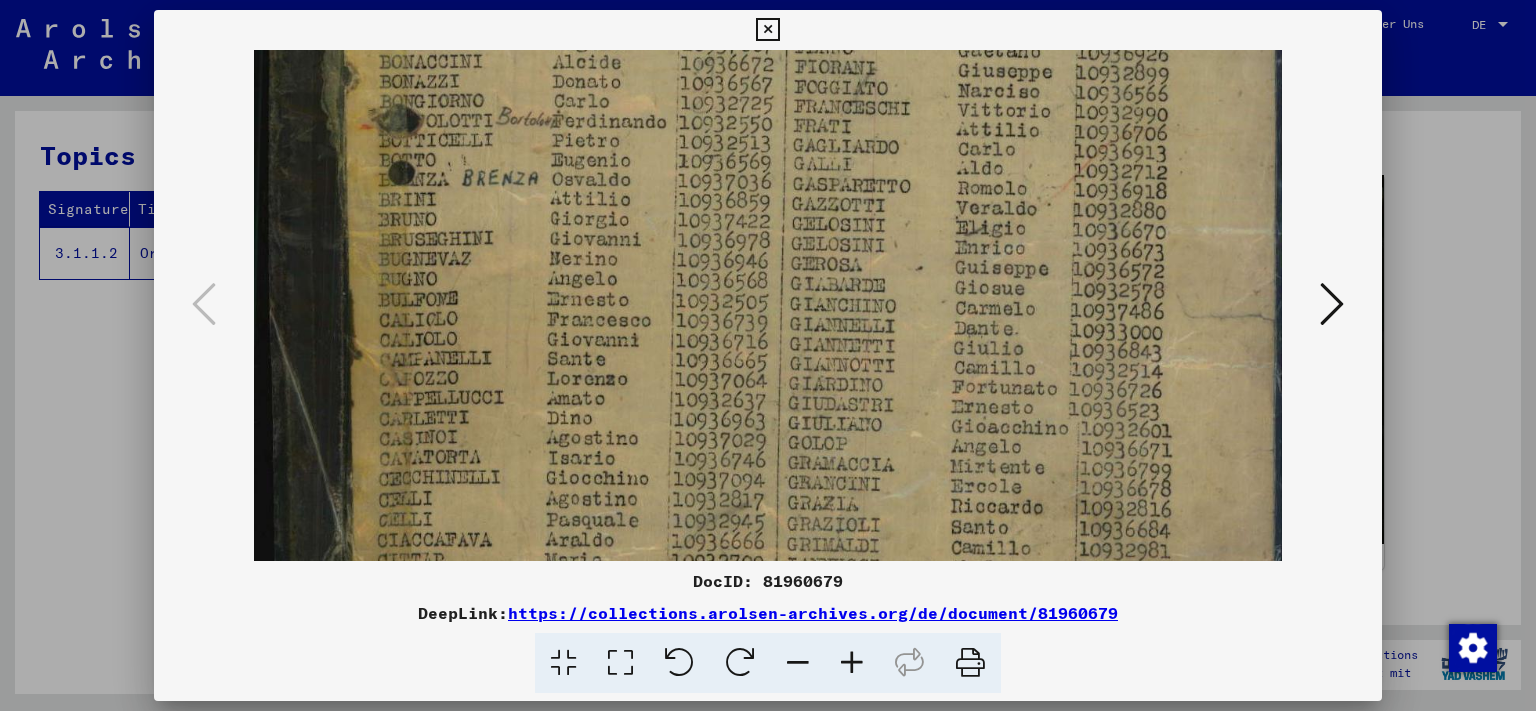 scroll, scrollTop: 943, scrollLeft: 0, axis: vertical 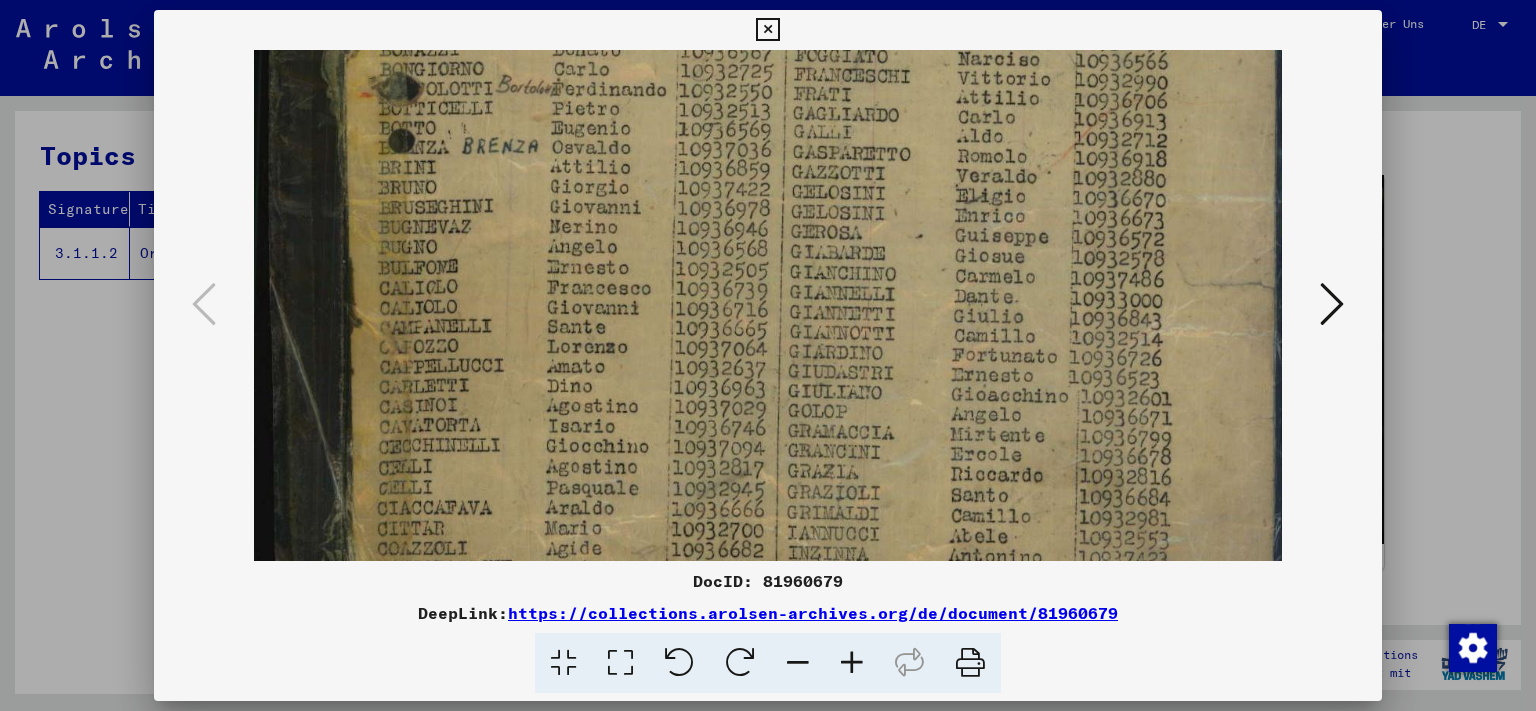 drag, startPoint x: 420, startPoint y: 473, endPoint x: 446, endPoint y: 168, distance: 306.1062 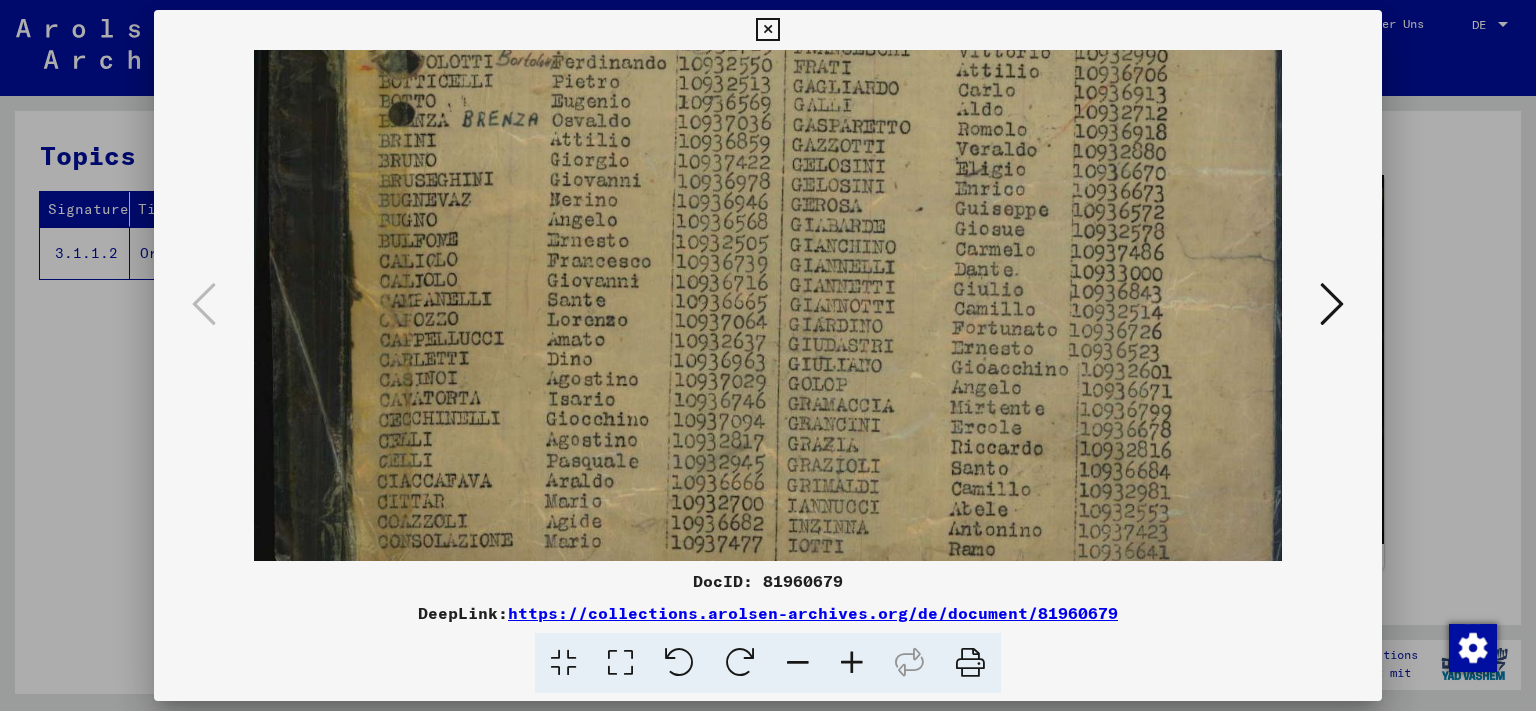 scroll, scrollTop: 1000, scrollLeft: 0, axis: vertical 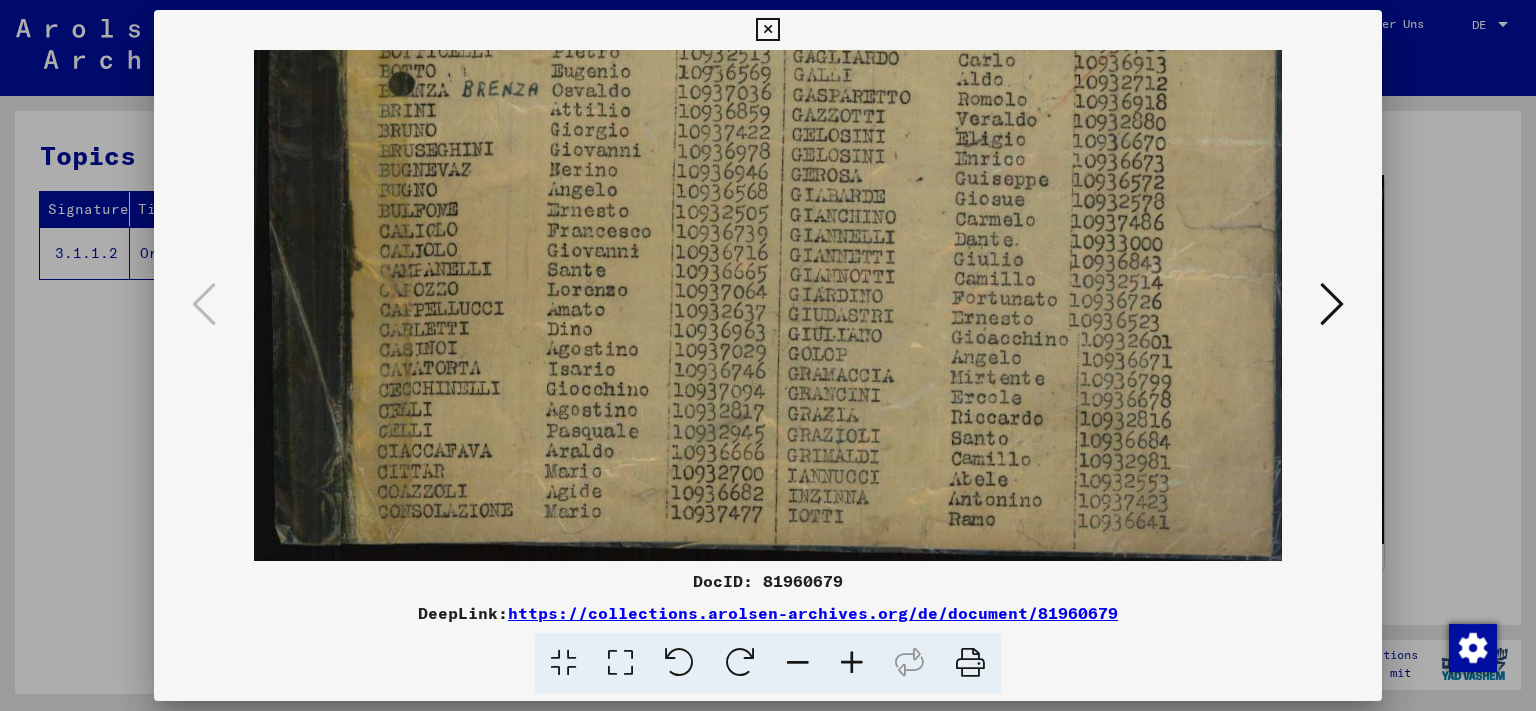 drag, startPoint x: 427, startPoint y: 360, endPoint x: 438, endPoint y: 229, distance: 131.46101 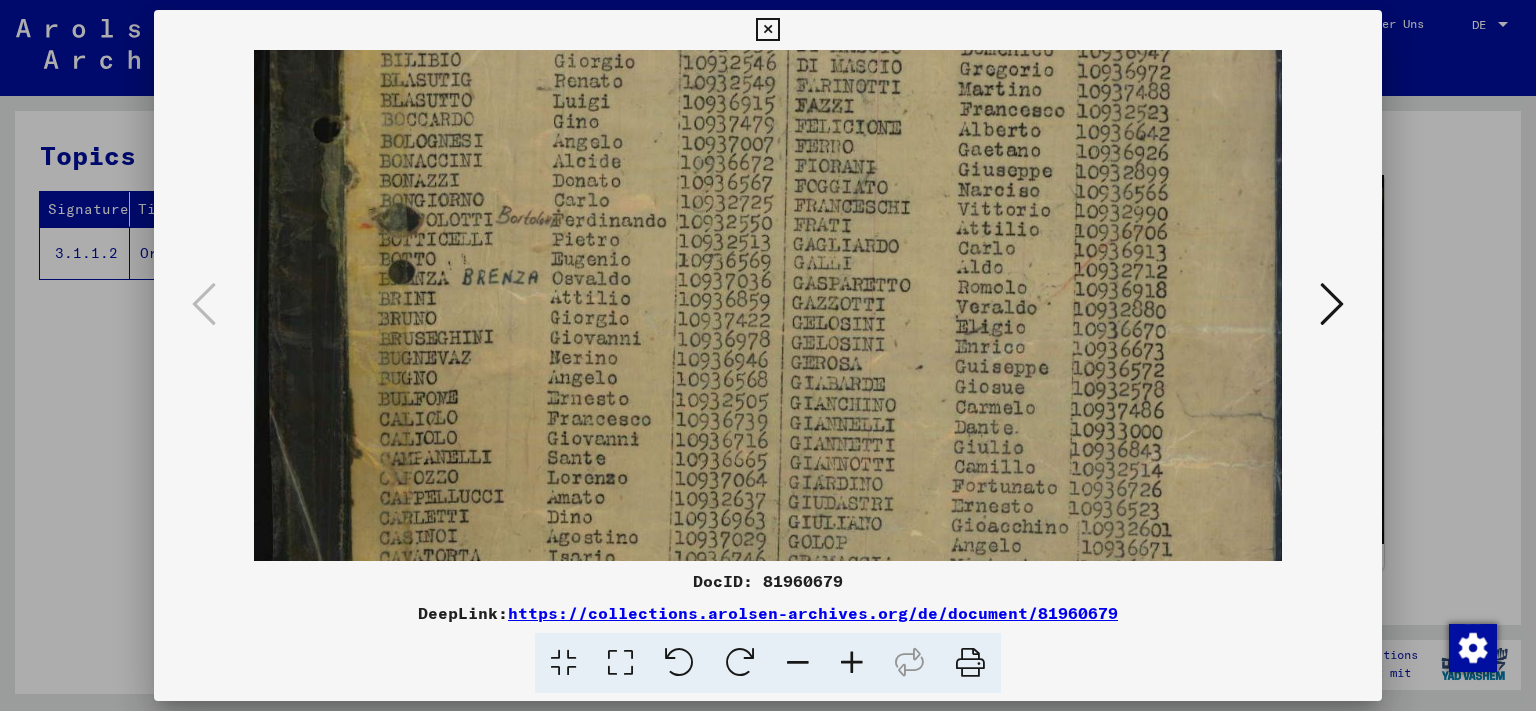 drag, startPoint x: 927, startPoint y: 174, endPoint x: 928, endPoint y: 362, distance: 188.00266 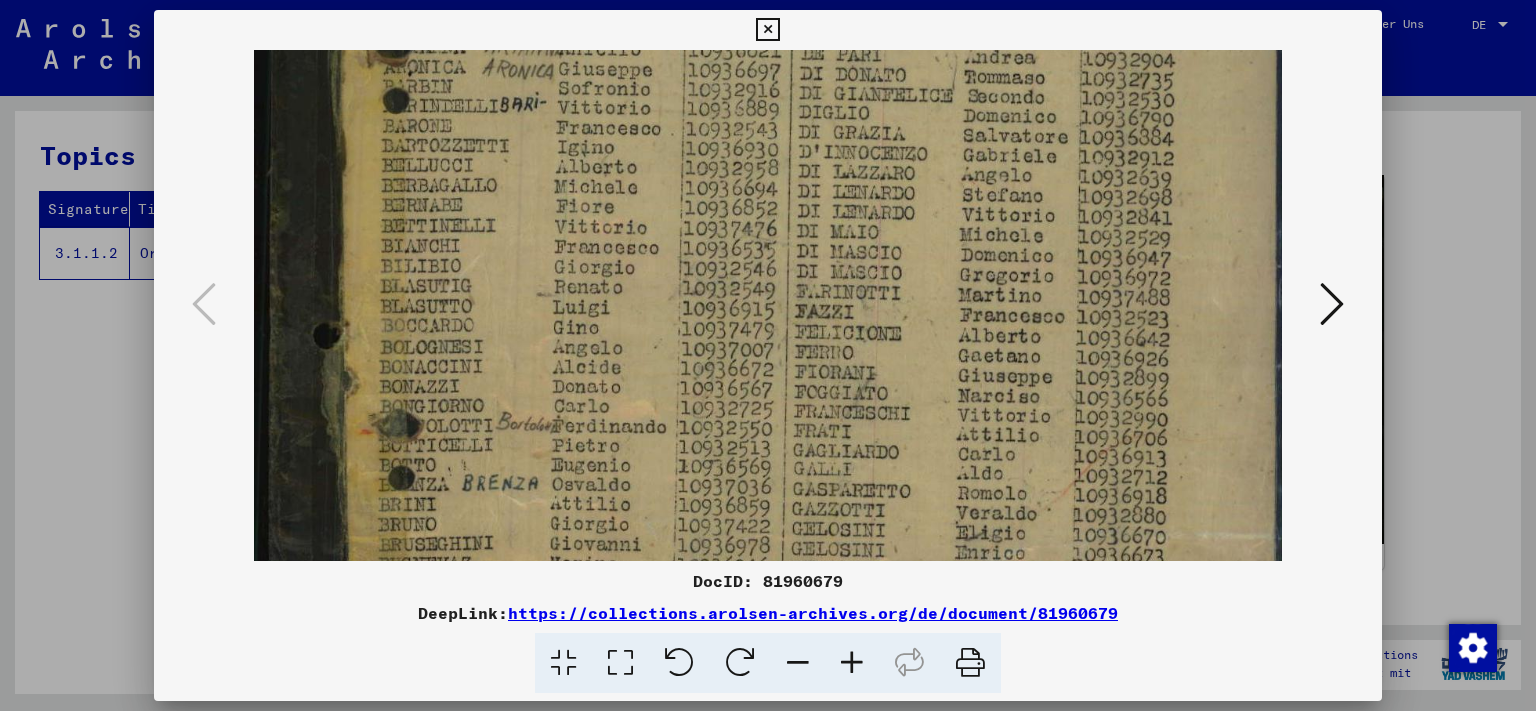 drag, startPoint x: 924, startPoint y: 106, endPoint x: 931, endPoint y: 379, distance: 273.08972 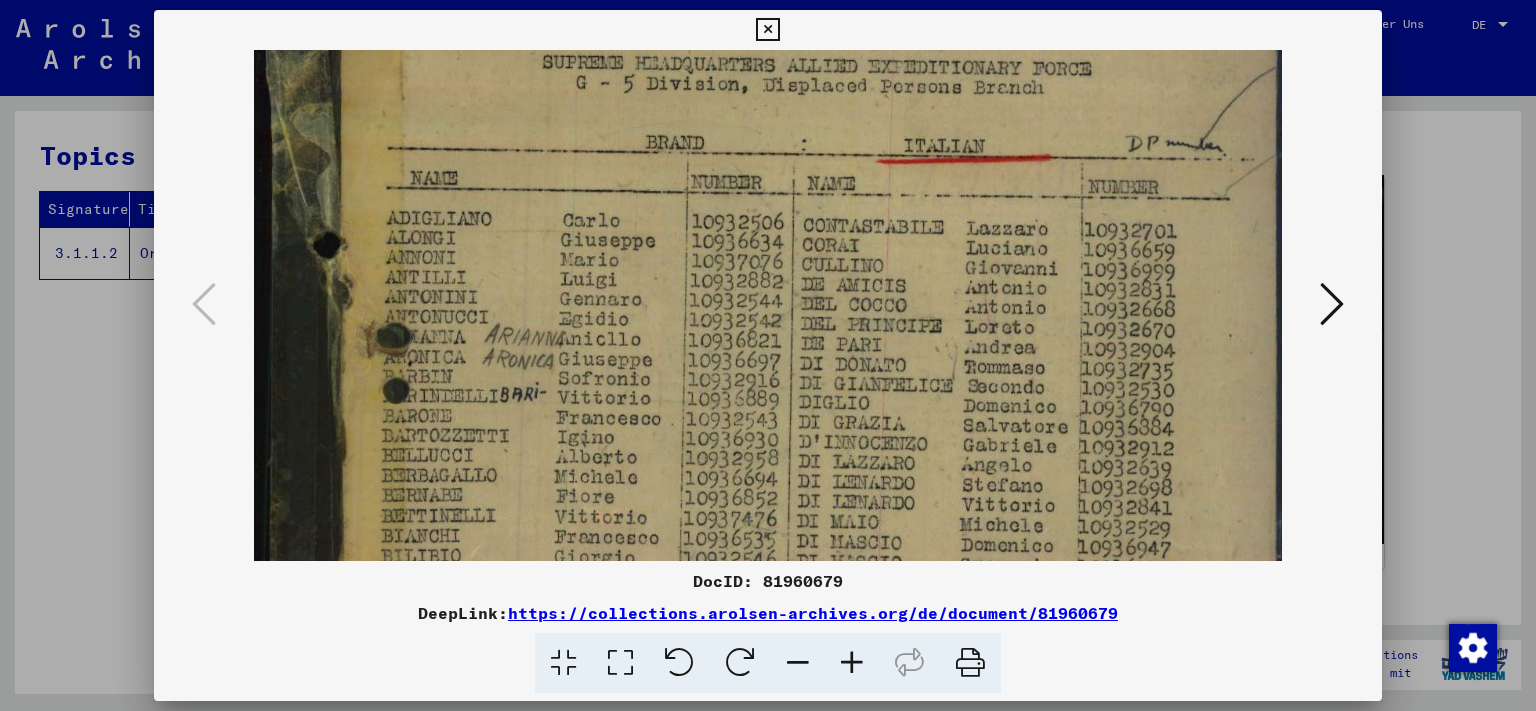 scroll, scrollTop: 284, scrollLeft: 0, axis: vertical 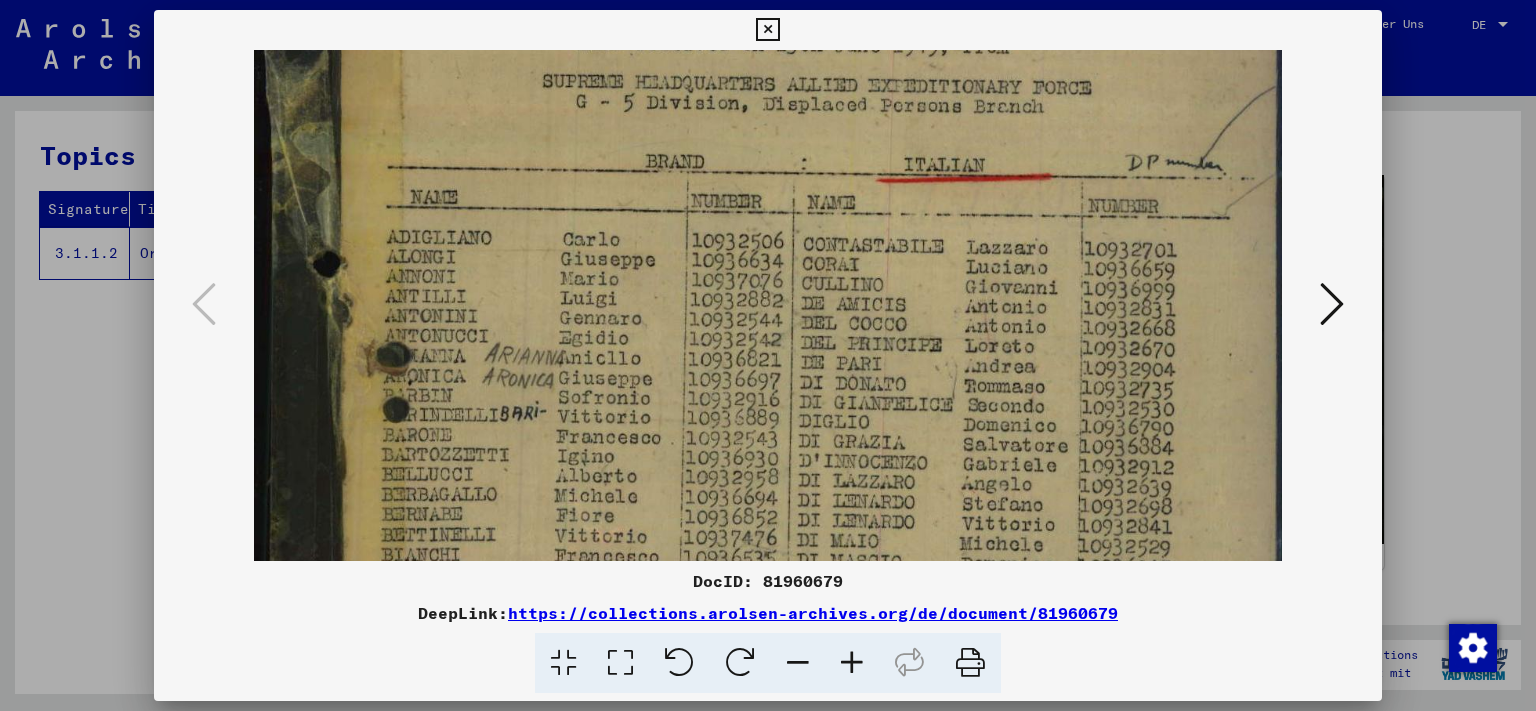 drag, startPoint x: 918, startPoint y: 216, endPoint x: 918, endPoint y: 350, distance: 134 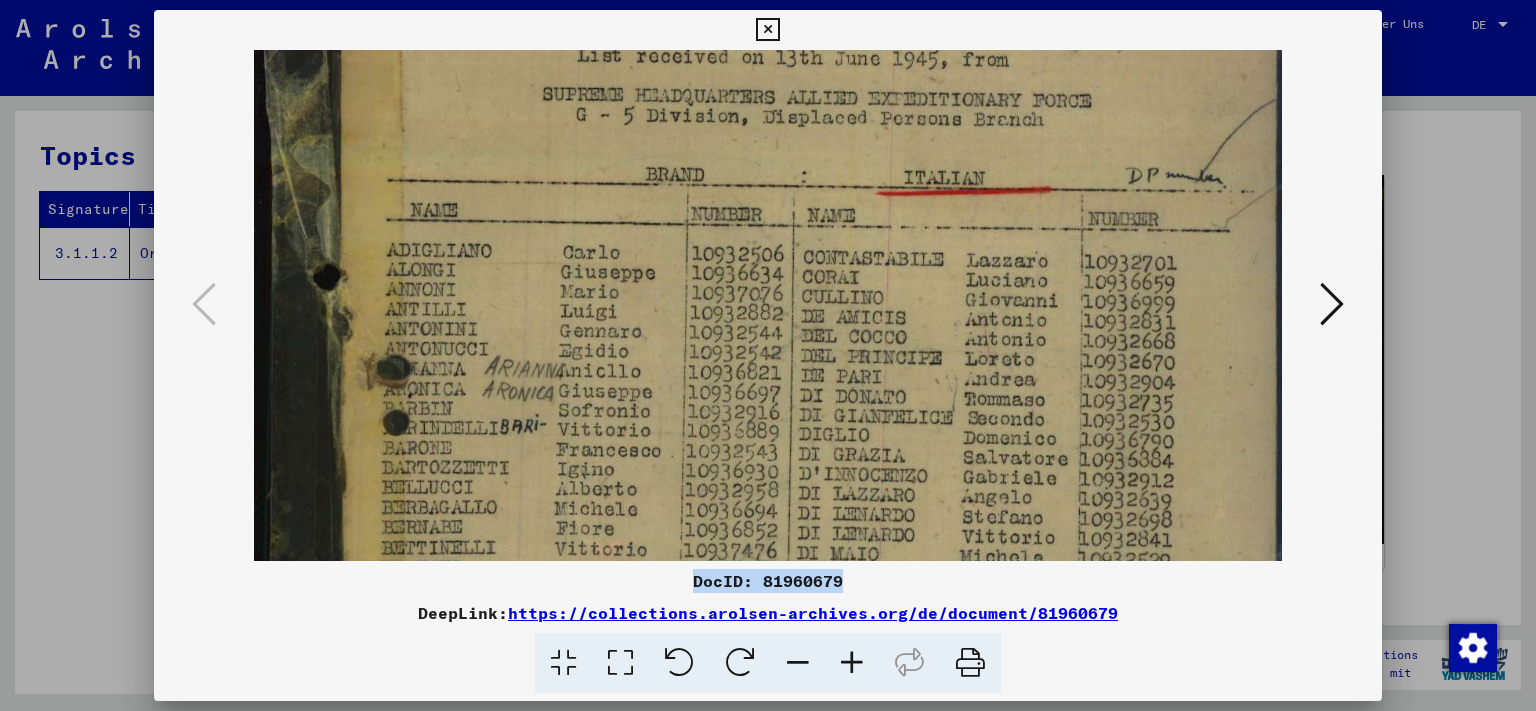 drag, startPoint x: 695, startPoint y: 579, endPoint x: 851, endPoint y: 578, distance: 156.0032 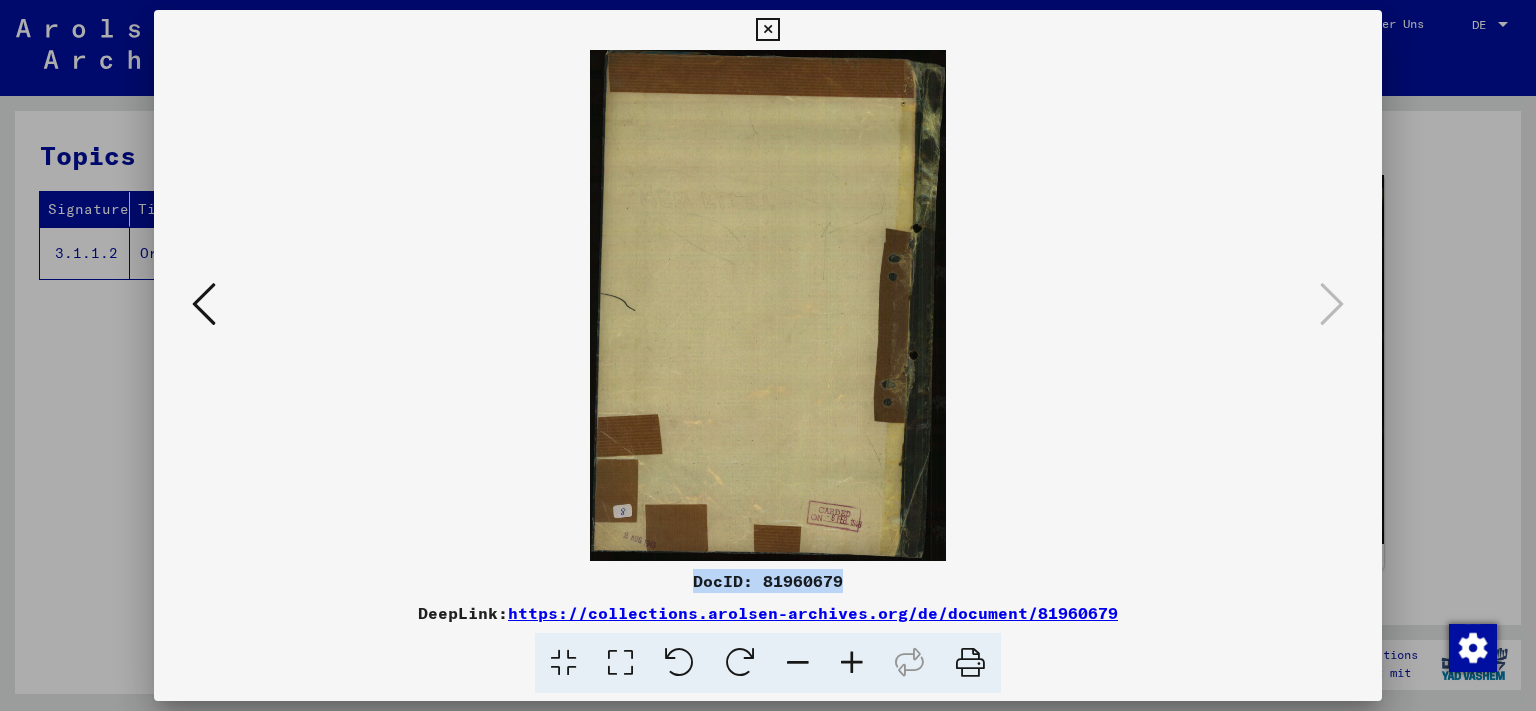 scroll, scrollTop: 0, scrollLeft: 0, axis: both 